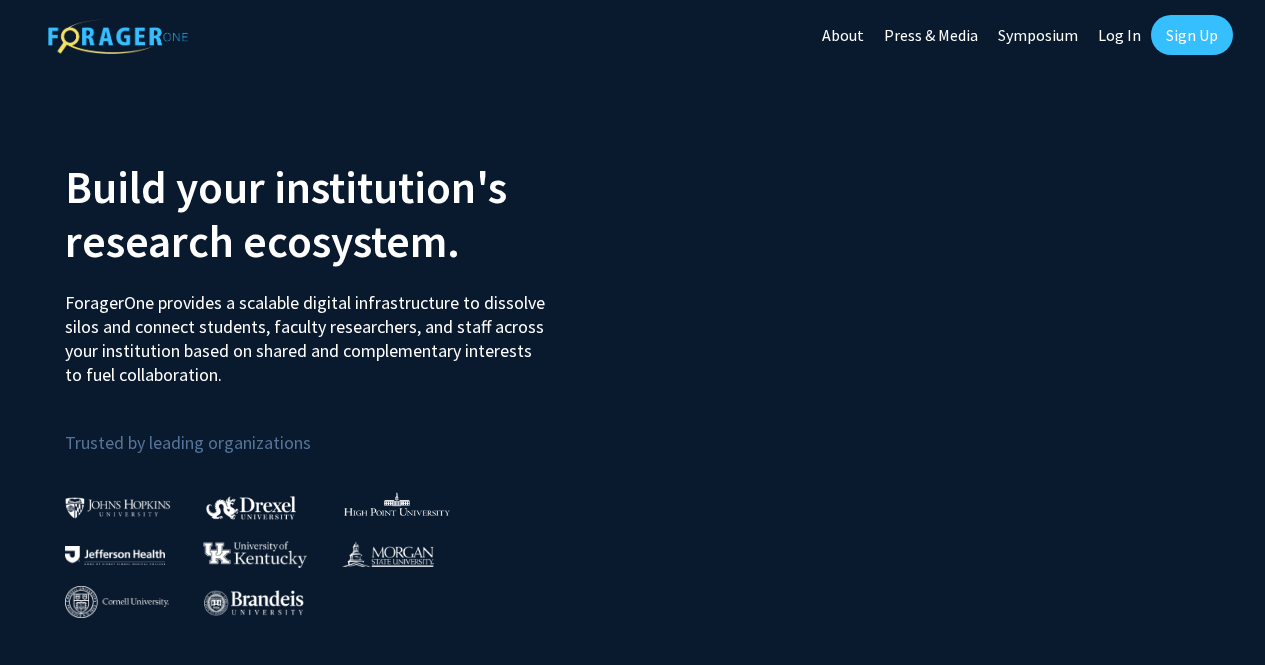 scroll, scrollTop: 0, scrollLeft: 0, axis: both 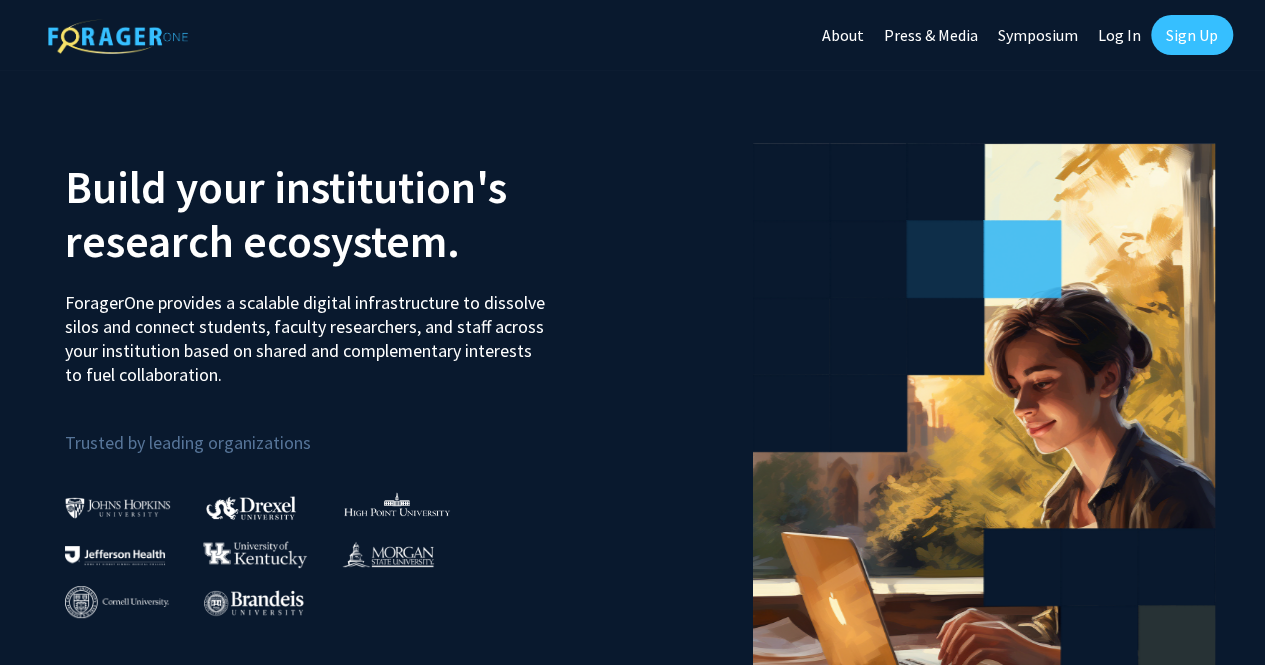 click on "Sign Up" 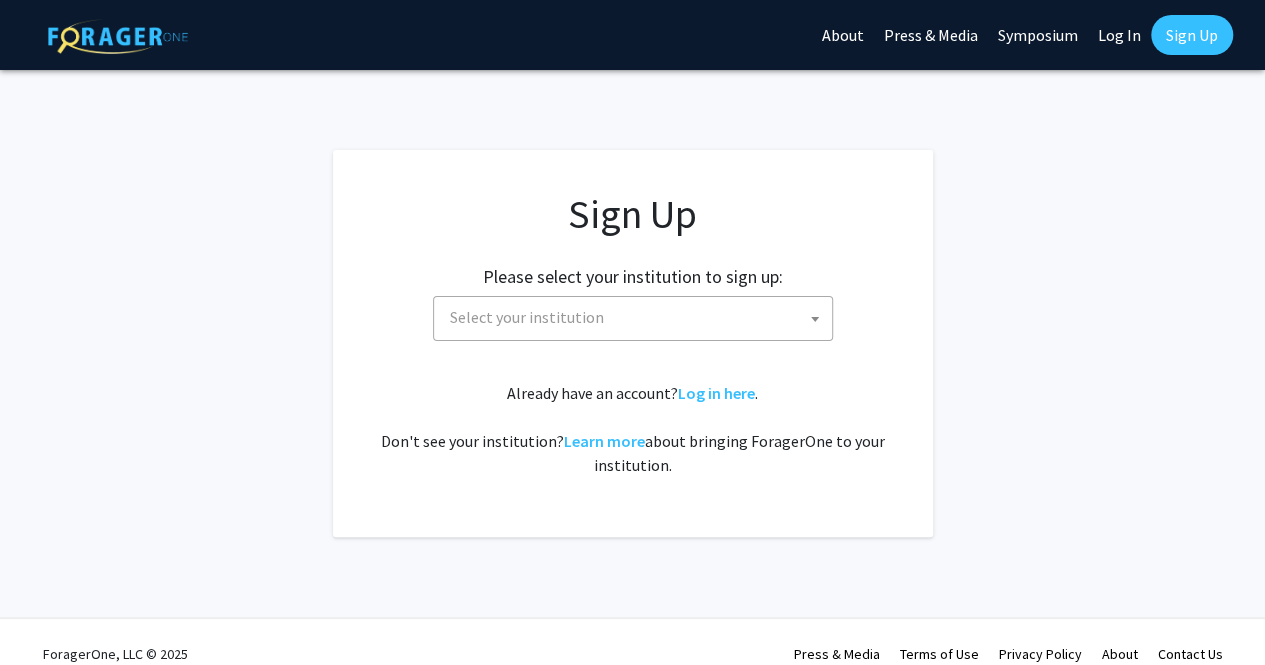 click on "Select your institution" at bounding box center [527, 317] 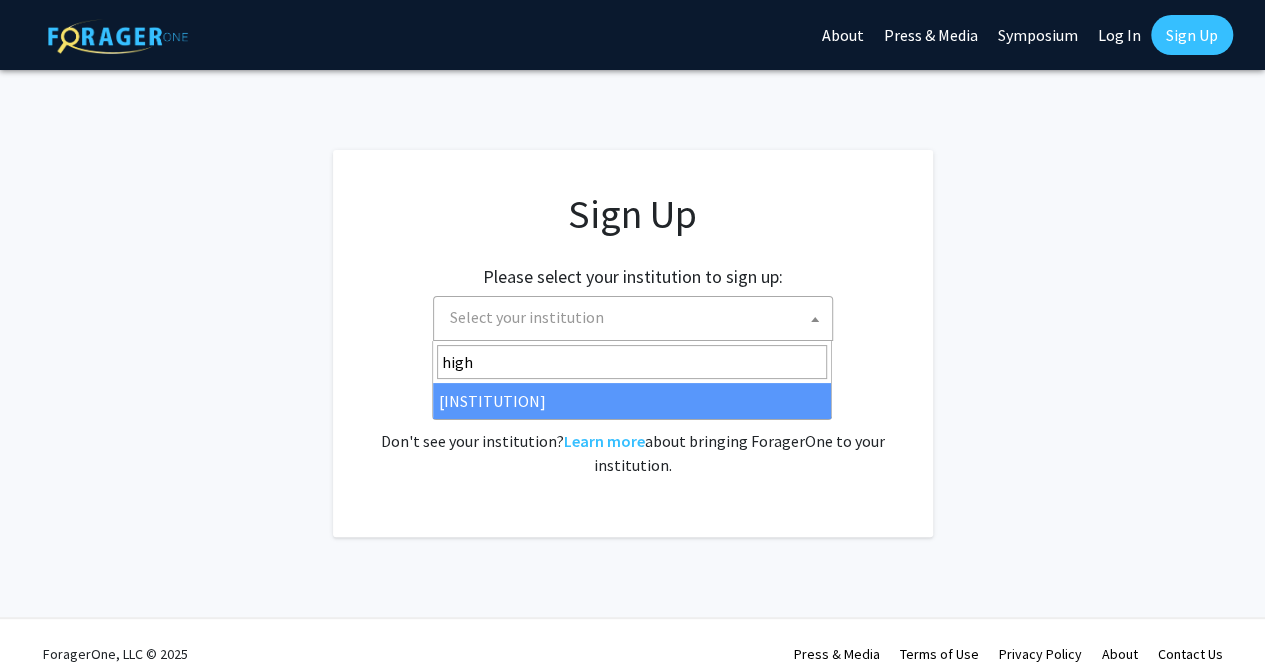 type on "high" 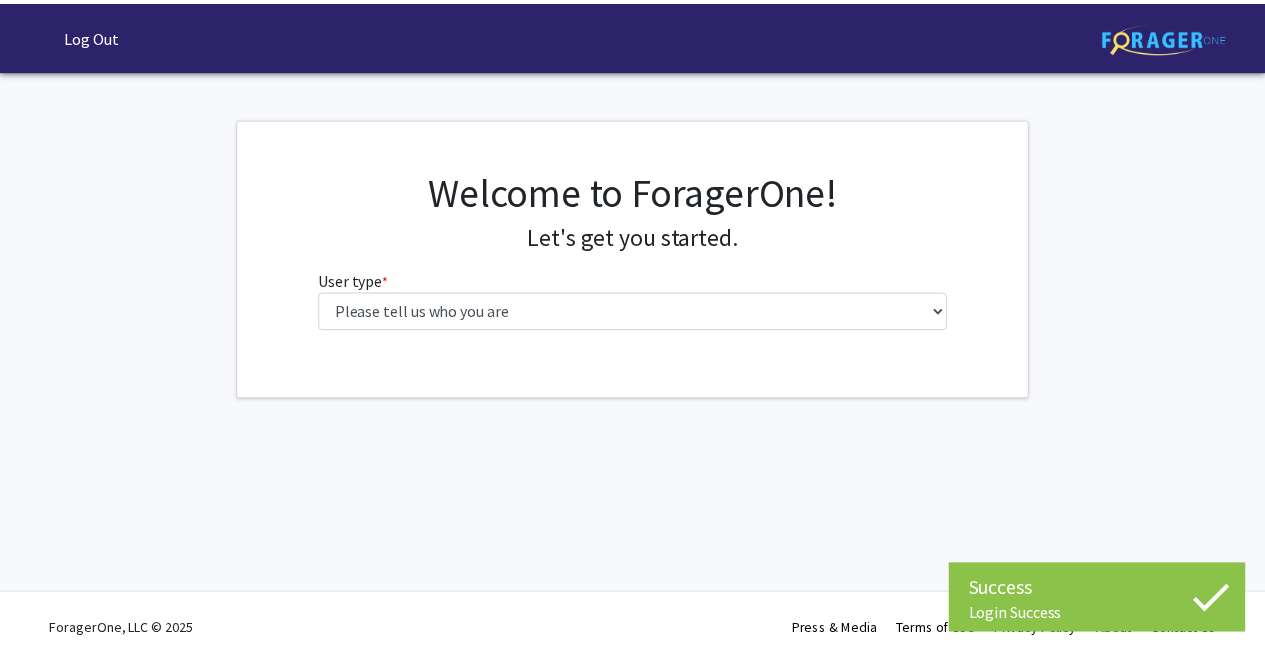 scroll, scrollTop: 0, scrollLeft: 0, axis: both 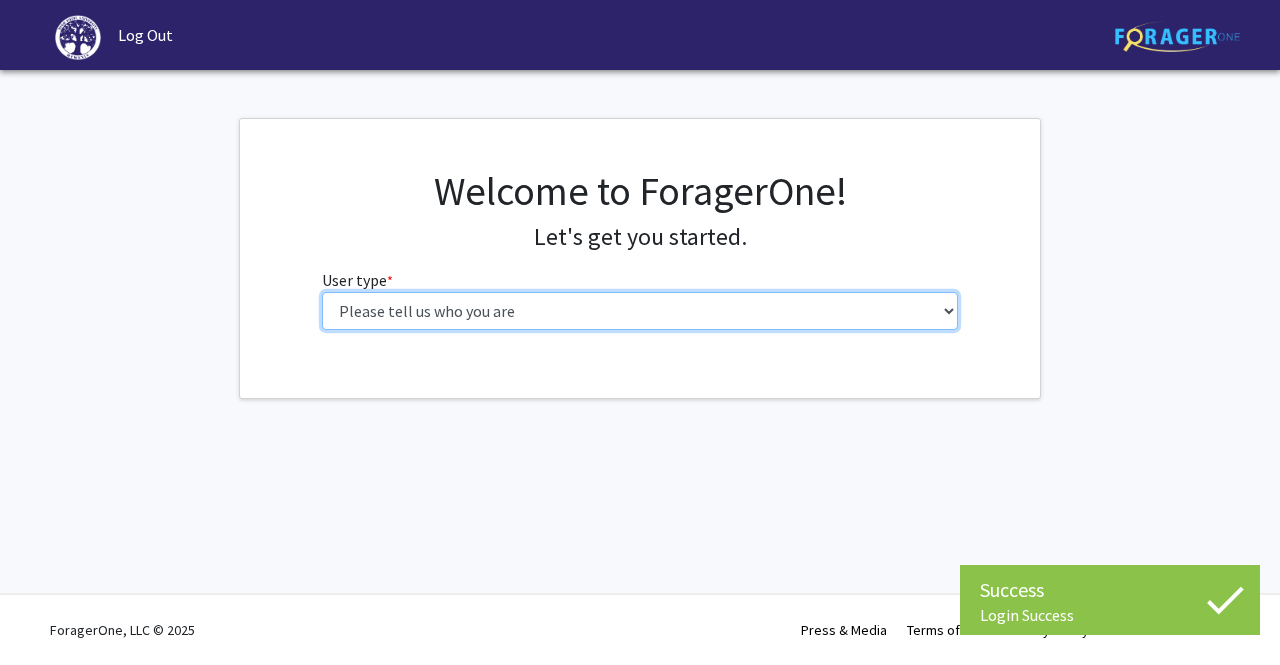 click on "Please tell us who you are  Undergraduate Student   Master's Student   Doctoral Candidate (PhD, MD, DMD, PharmD, etc.)   Postdoctoral Researcher / Research Staff / Medical Resident / Medical Fellow   Faculty   Administrative Staff" at bounding box center (640, 311) 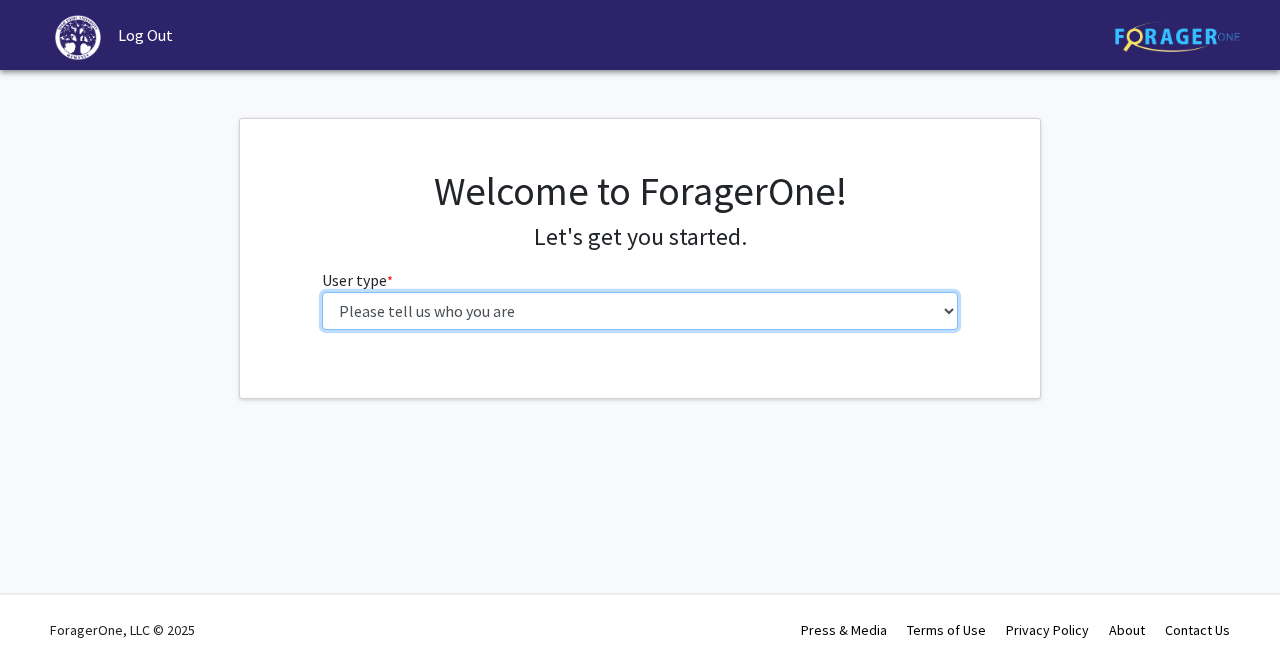 select on "1: undergrad" 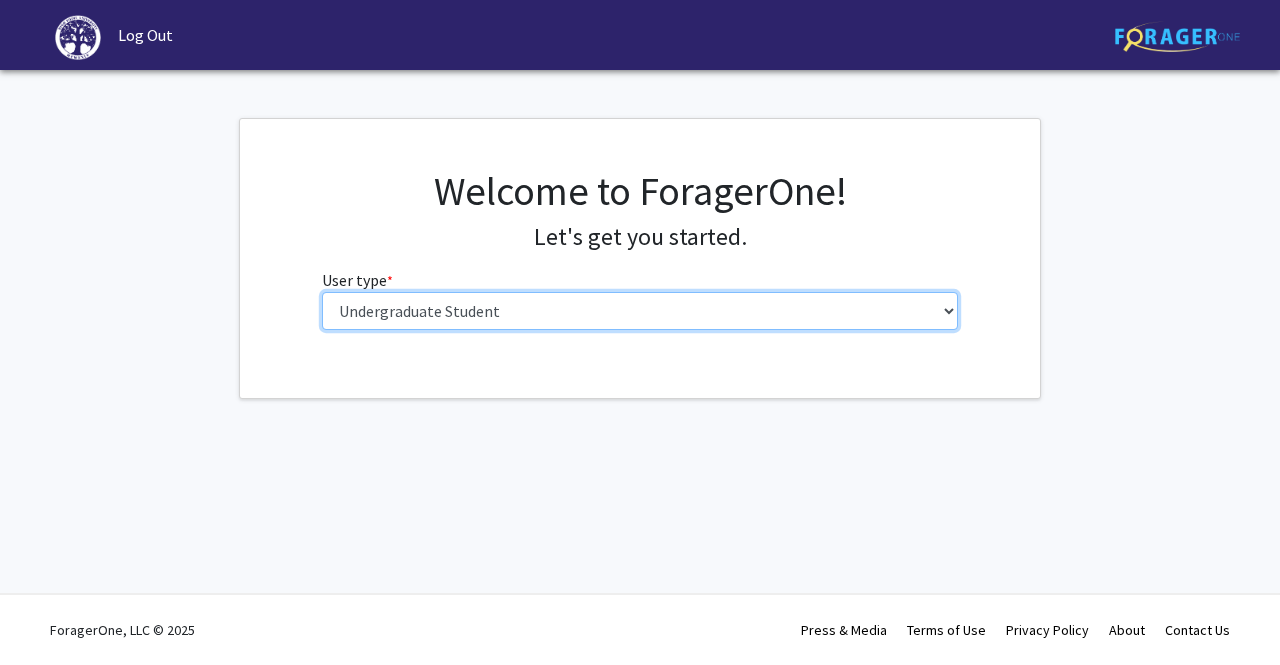 click on "Please tell us who you are  Undergraduate Student   Master's Student   Doctoral Candidate (PhD, MD, DMD, PharmD, etc.)   Postdoctoral Researcher / Research Staff / Medical Resident / Medical Fellow   Faculty   Administrative Staff" at bounding box center [640, 311] 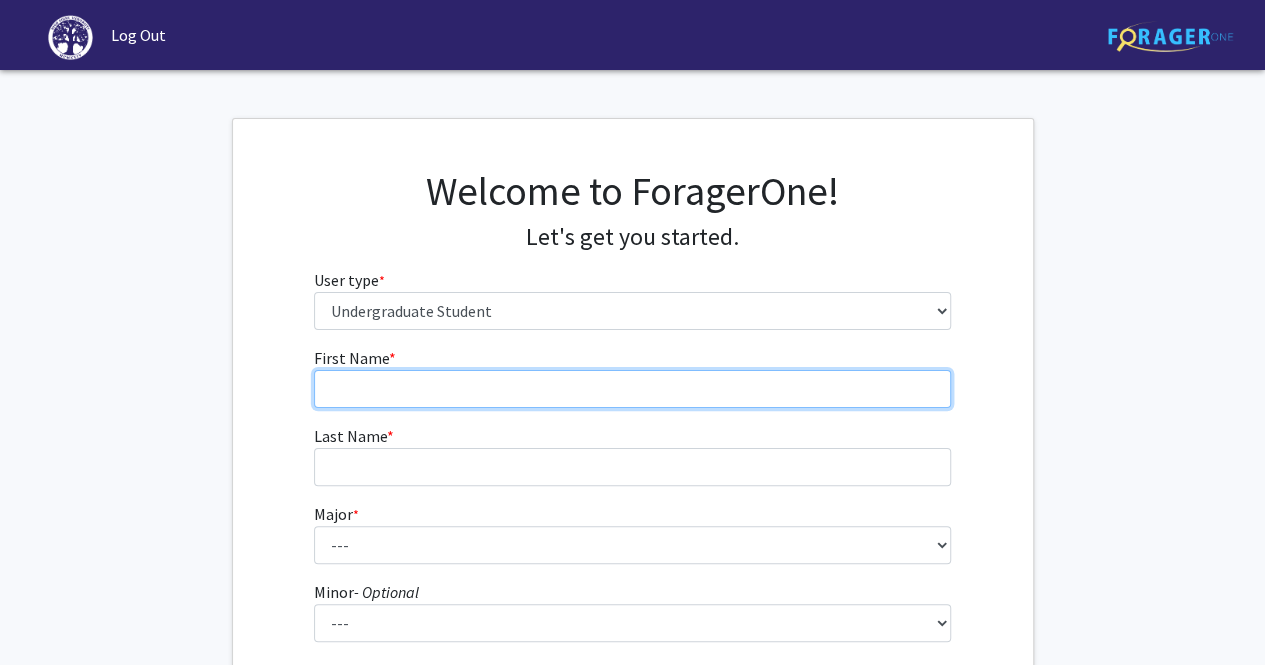 click on "First Name * required" at bounding box center (632, 389) 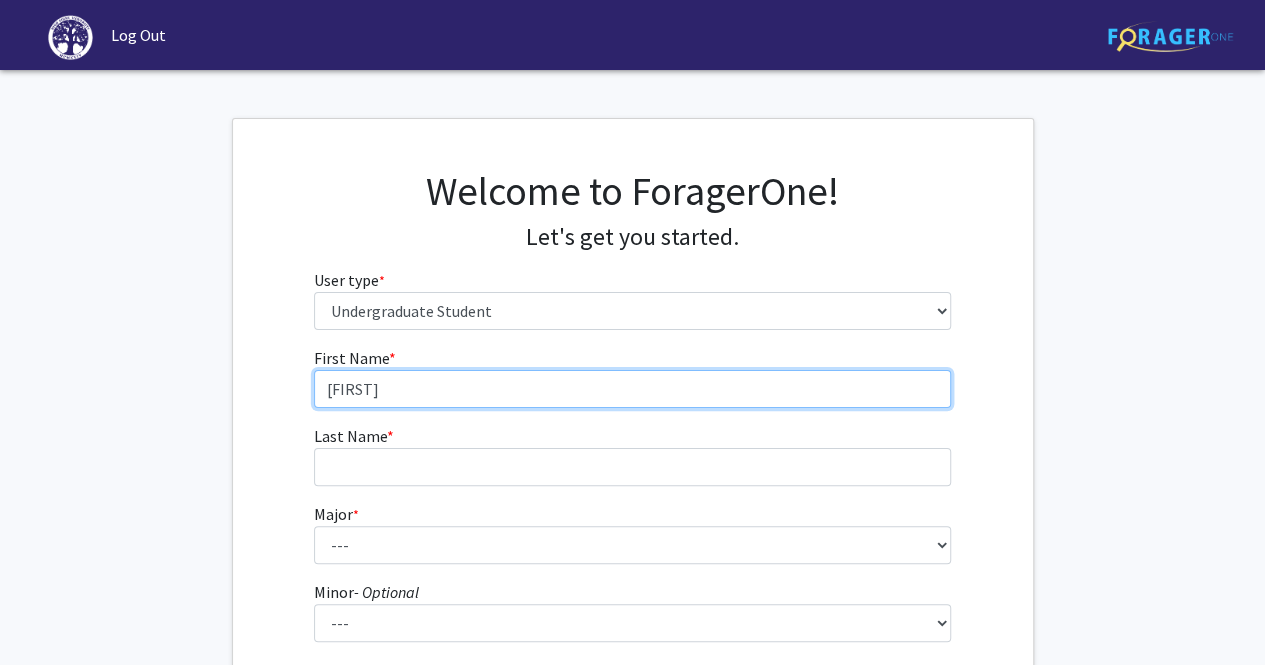 type on "[FIRST]" 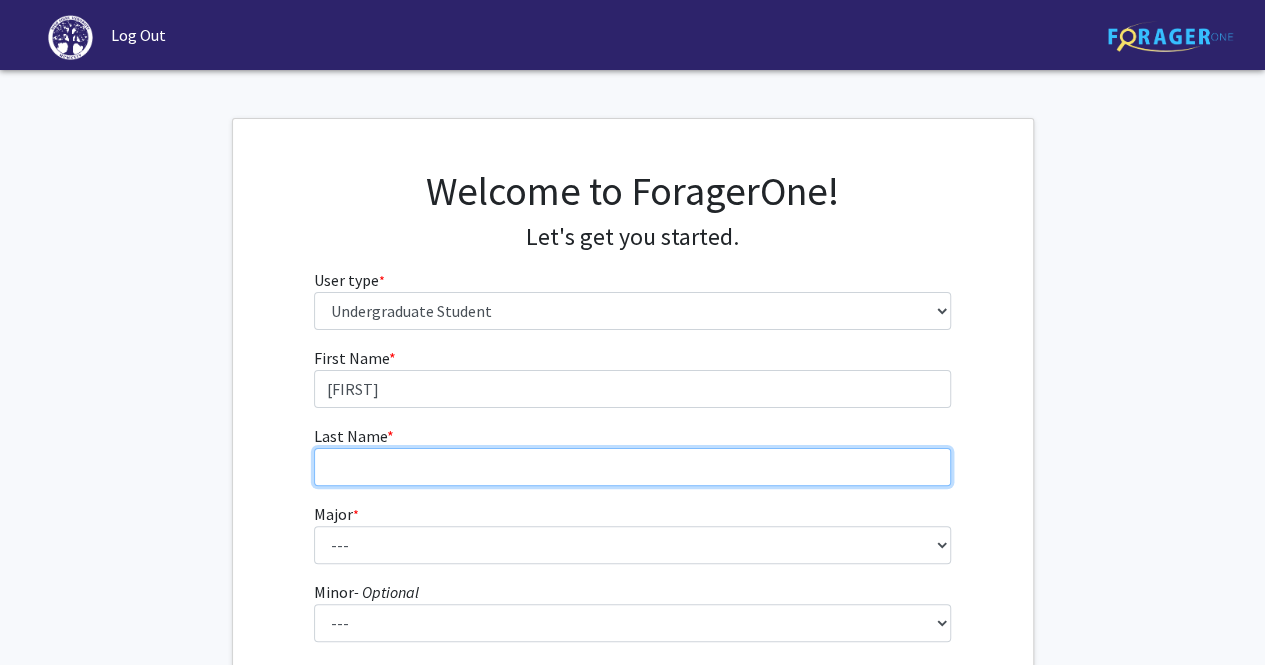 click on "Last Name * required" at bounding box center (632, 467) 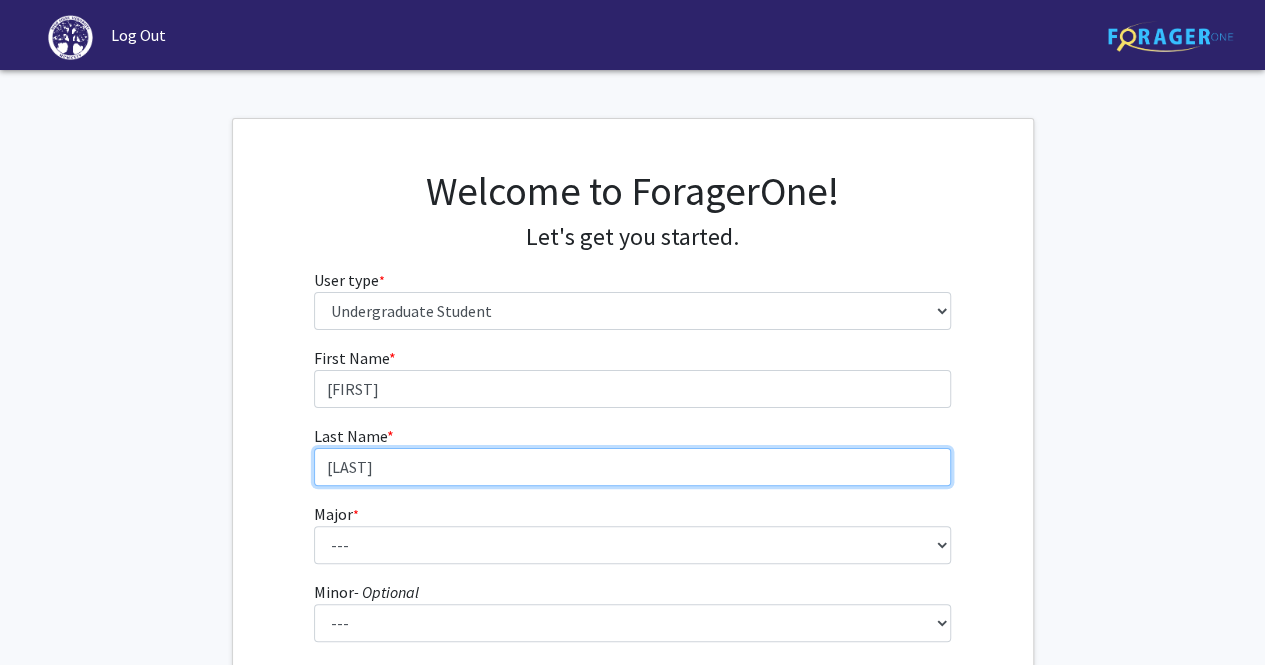 type on "[LAST]" 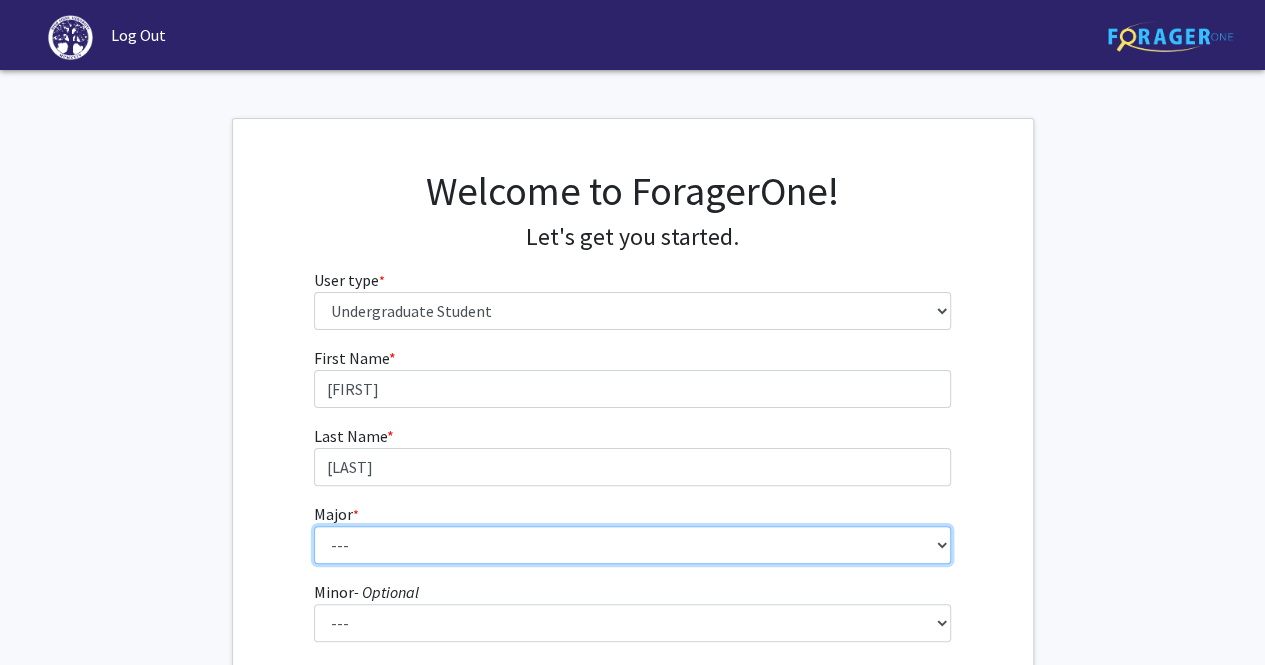 click on "---  Accounting   Actuarial Science   Advertising, Public Relations, and Strategic Communication   Biochemistry   Biology   Business Administration   Business Analytics & Economics   Chemistry   Computer Engineering   Computer Science   Criminal Justice   Cybersecurity   Dance   Data Analytics & Statistics   Data Science   Design Studies with Concentration in Graphic Design   Education Studies   Electrical Engineering   Elementary Education   English (Literature)   English (Writing)   Entrepreneurship   Event Management   Exercise Science   Fashion Merchandising   Finance   French & Francophone Studies   Game Design   Graphic Design   Health & Physical Education   Health and Wellness   Healthcare Management   History   Hospitality Management   Human Relations   Individualized Major Programs   Interior Design   International Business   International Relations   Journalism   Marketing   Mathematical Economics   Mathematics   Mechanical Engineering   Mechatronics   Media Production   Middle Grades Education" at bounding box center [632, 545] 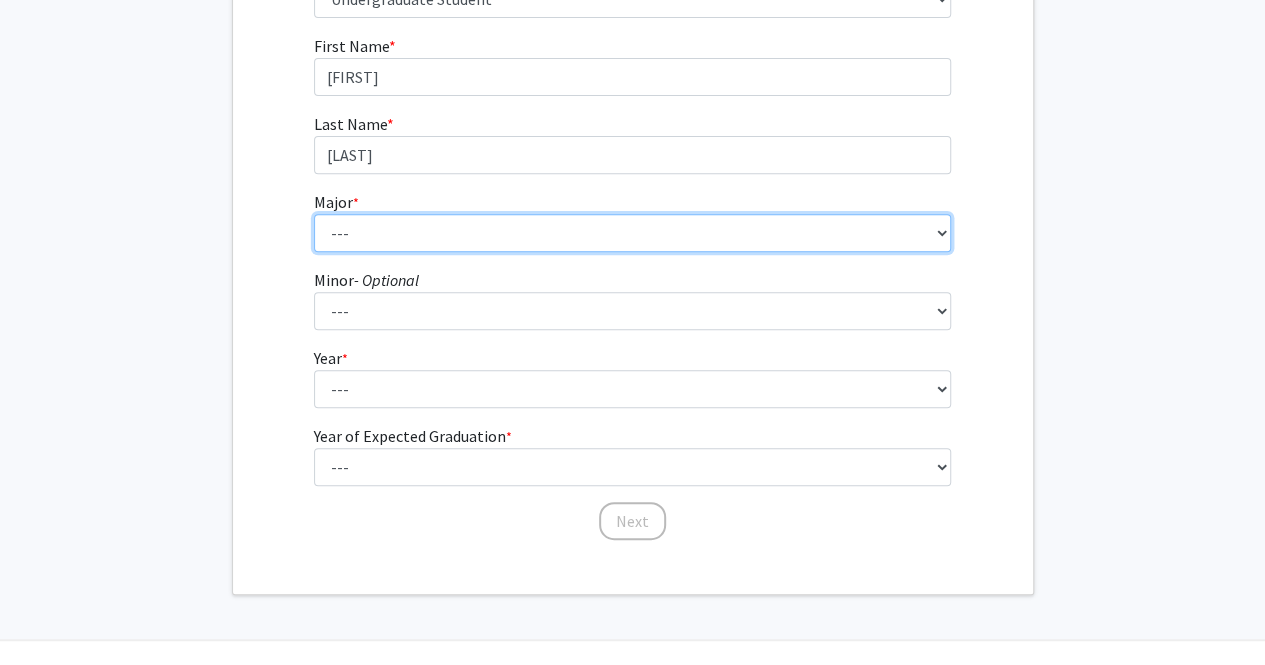 scroll, scrollTop: 325, scrollLeft: 0, axis: vertical 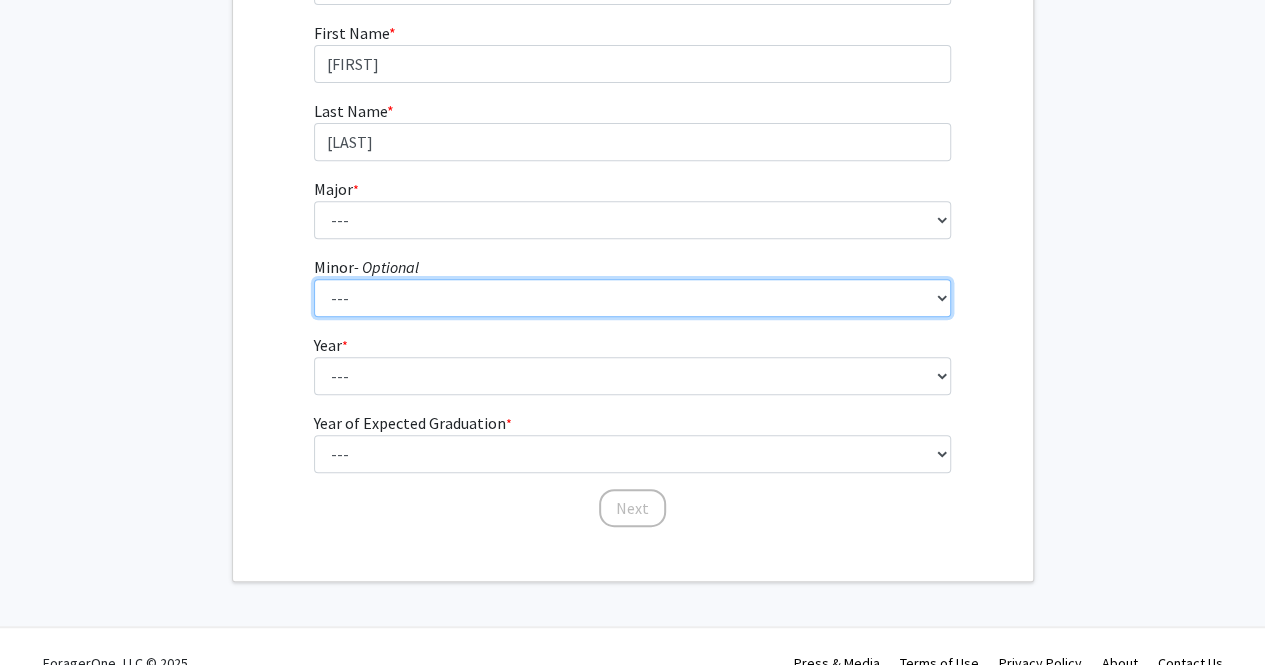 click on "---  Anthropology   Chinese   Civic Responsibility and Social Innovation   Criminal Justice   Dance   Environmental Studies   French & Francophone Studies   History   Human Relations   Latin American Studies   Leadership   Literature   Mathematics   Musical Theatre   Non-Profit Leadership and Management   Philosophy   Political Science   Psychology   Public and Professional Writing   Religion   Sociology   Spanish   Statistics   Theatre   Women & Gender Studies   Writing" at bounding box center (632, 298) 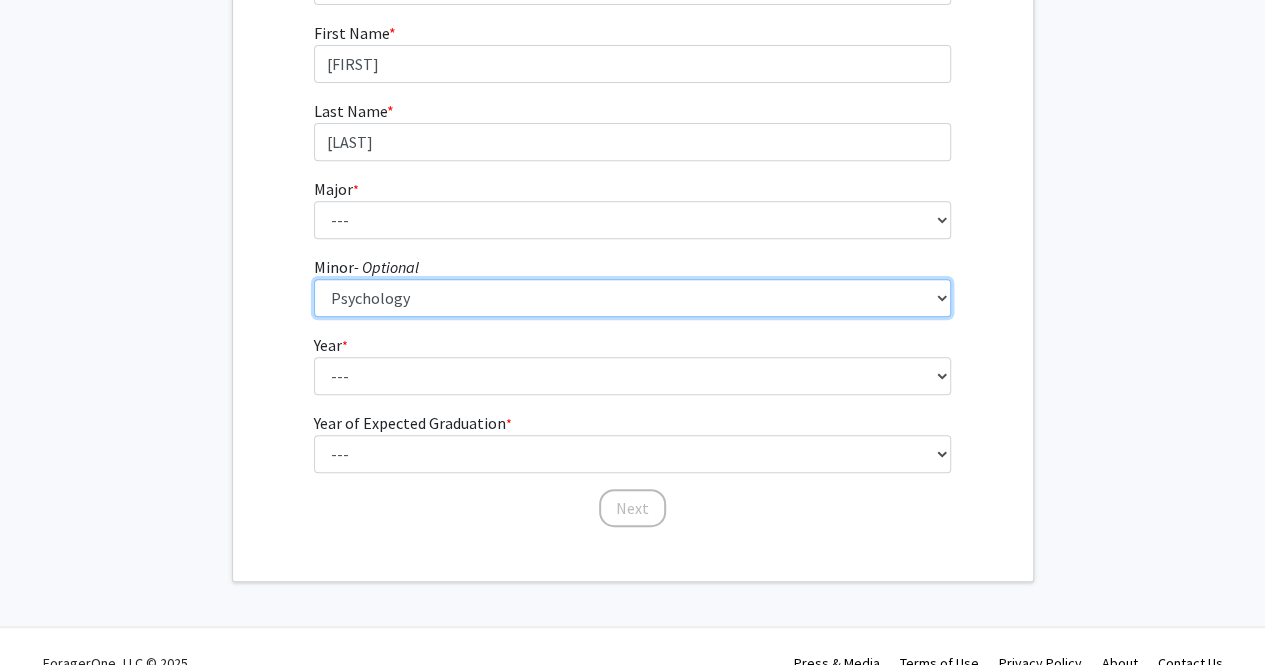 click on "---  Anthropology   Chinese   Civic Responsibility and Social Innovation   Criminal Justice   Dance   Environmental Studies   French & Francophone Studies   History   Human Relations   Latin American Studies   Leadership   Literature   Mathematics   Musical Theatre   Non-Profit Leadership and Management   Philosophy   Political Science   Psychology   Public and Professional Writing   Religion   Sociology   Spanish   Statistics   Theatre   Women & Gender Studies   Writing" at bounding box center [632, 298] 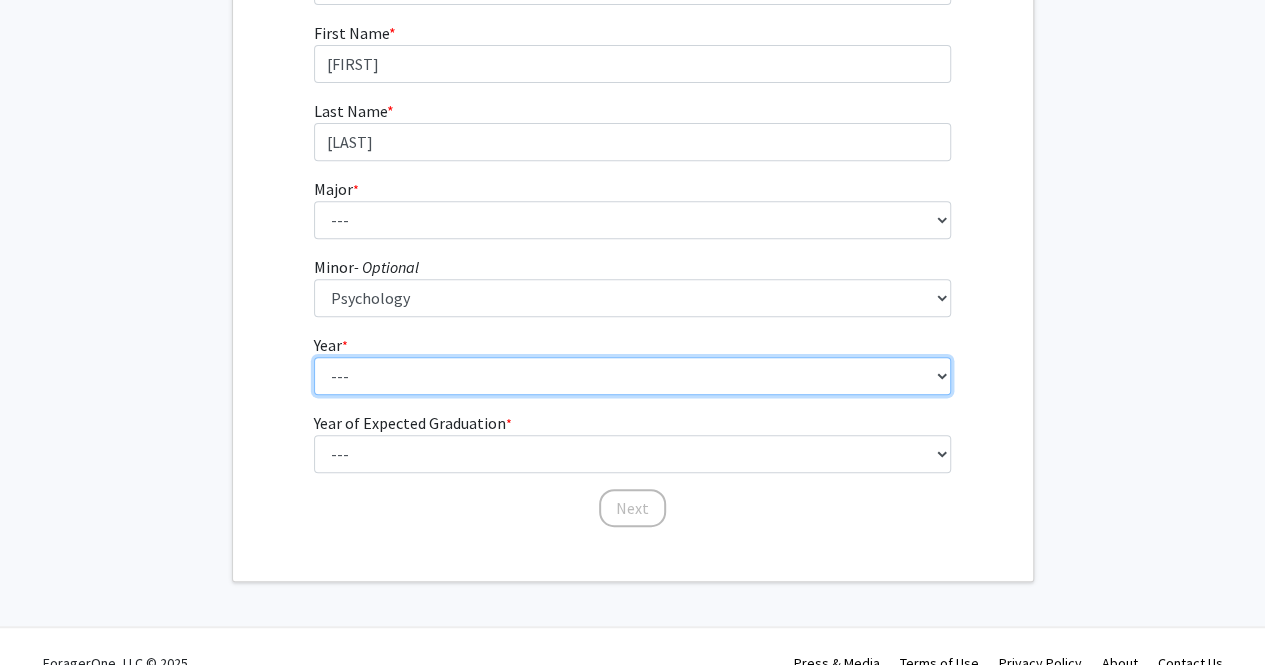click on "---  First-year   Sophomore   Junior   Senior   Postbaccalaureate Certificate" at bounding box center (632, 376) 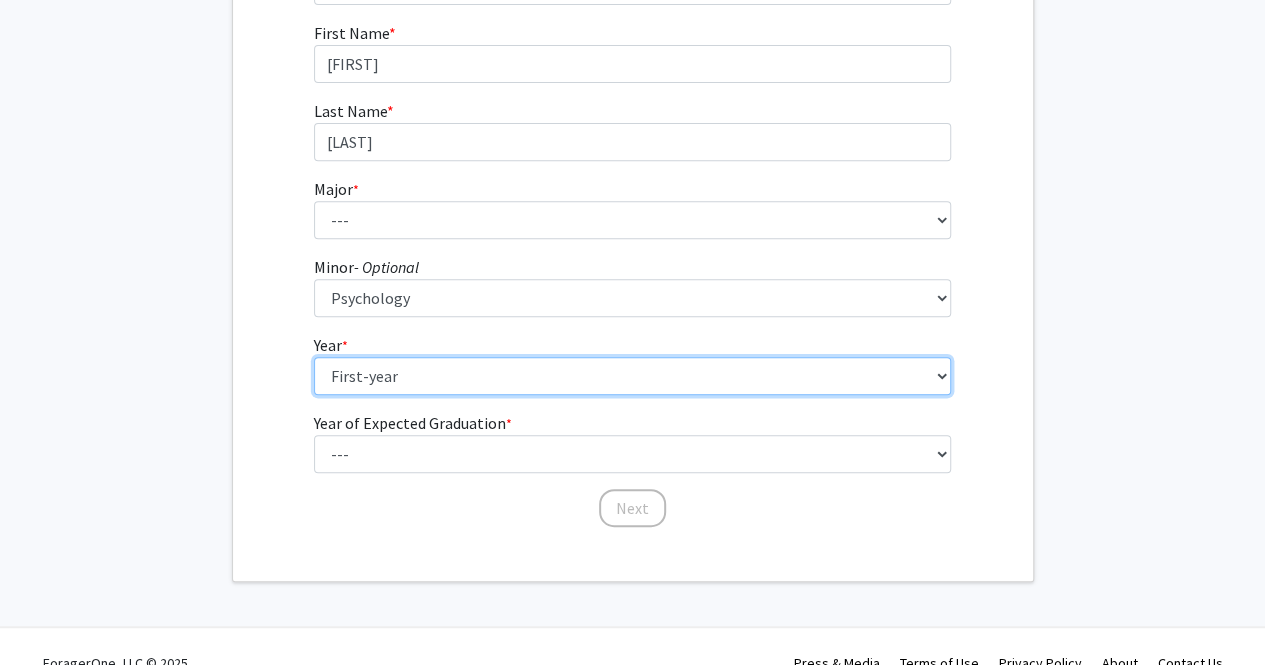 click on "---  First-year   Sophomore   Junior   Senior   Postbaccalaureate Certificate" at bounding box center (632, 376) 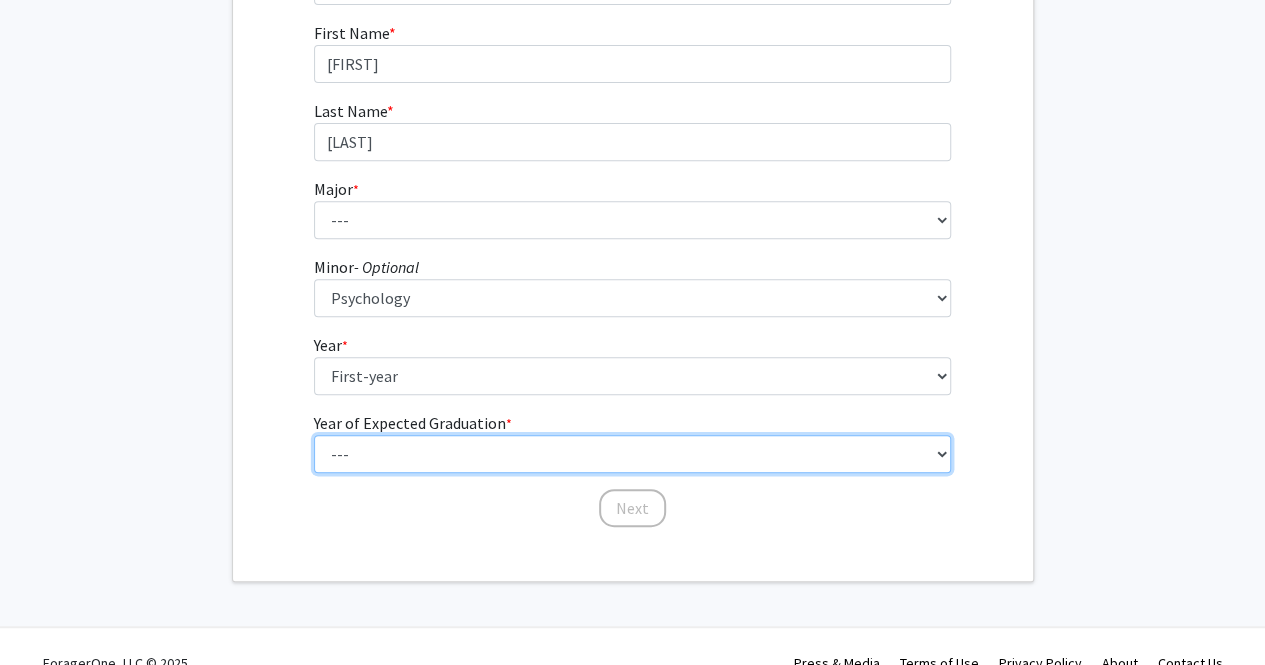 click on "---  2025   2026   2027   2028   2029   2030   2031   2032   2033   2034" at bounding box center [632, 454] 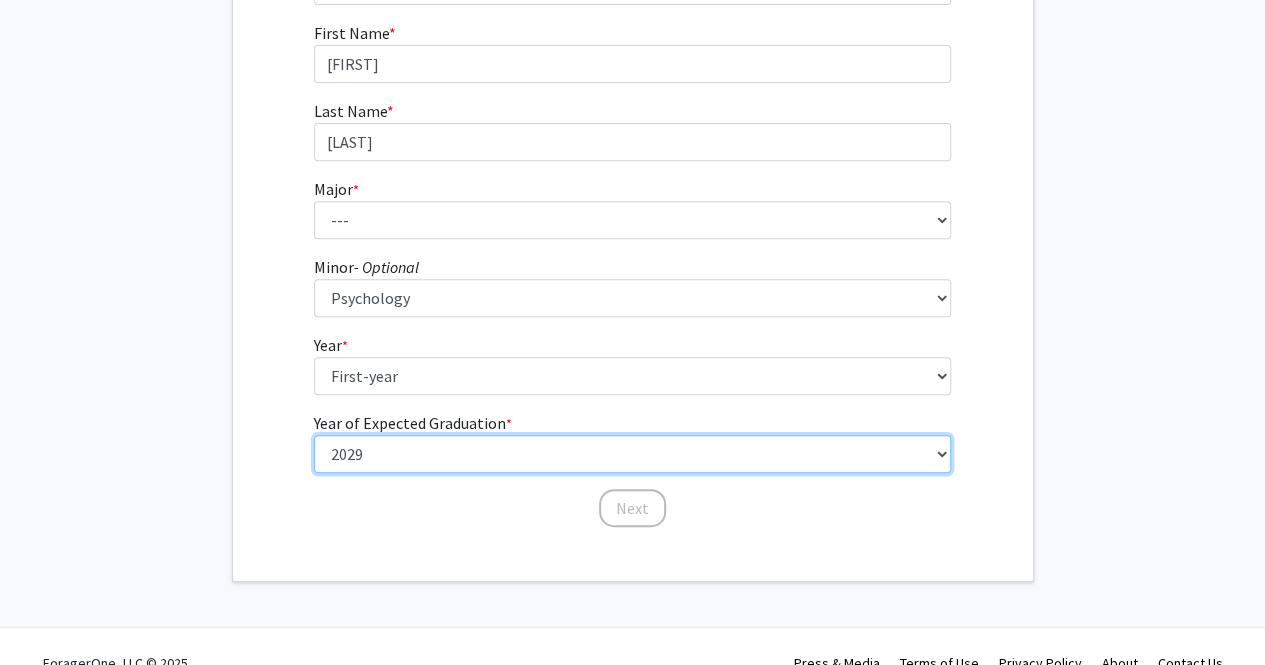 click on "---  2025   2026   2027   2028   2029   2030   2031   2032   2033   2034" at bounding box center (632, 454) 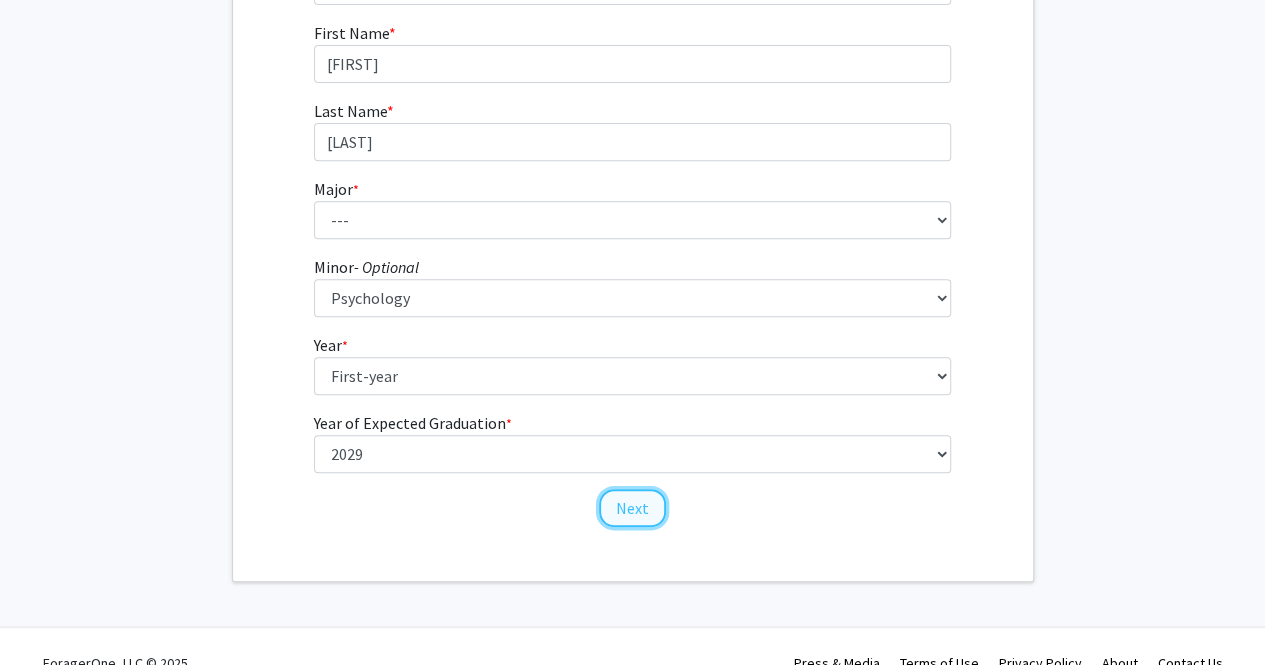 click on "Next" 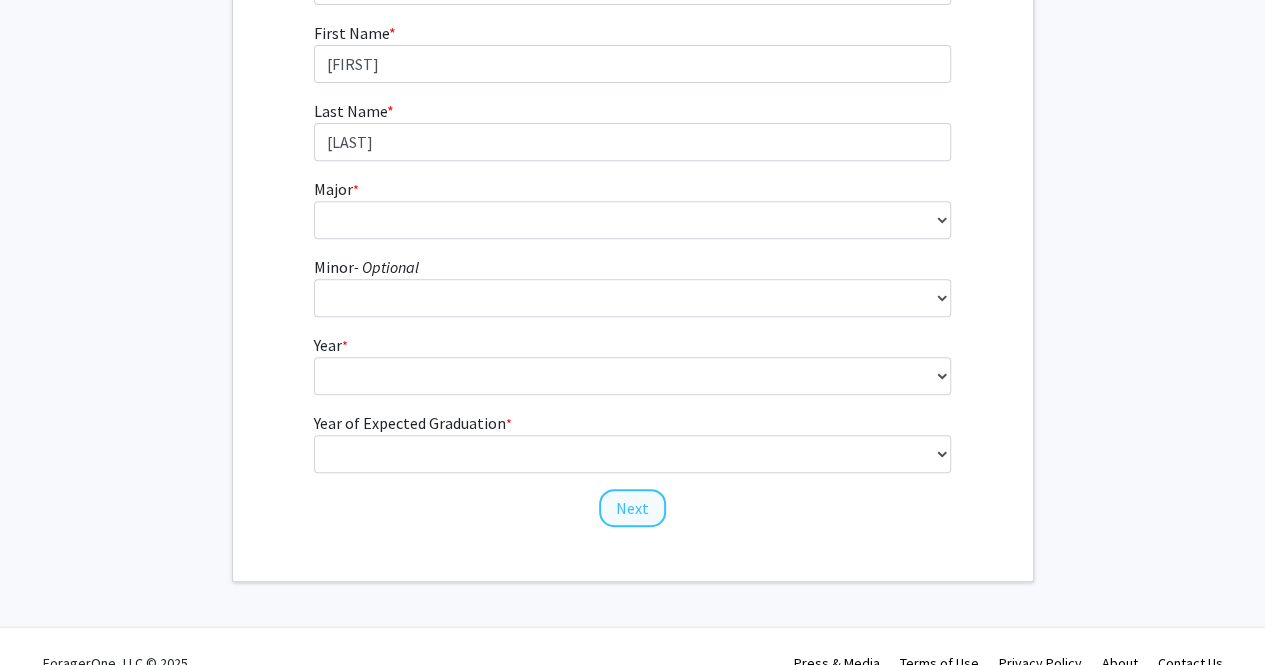 scroll, scrollTop: 0, scrollLeft: 0, axis: both 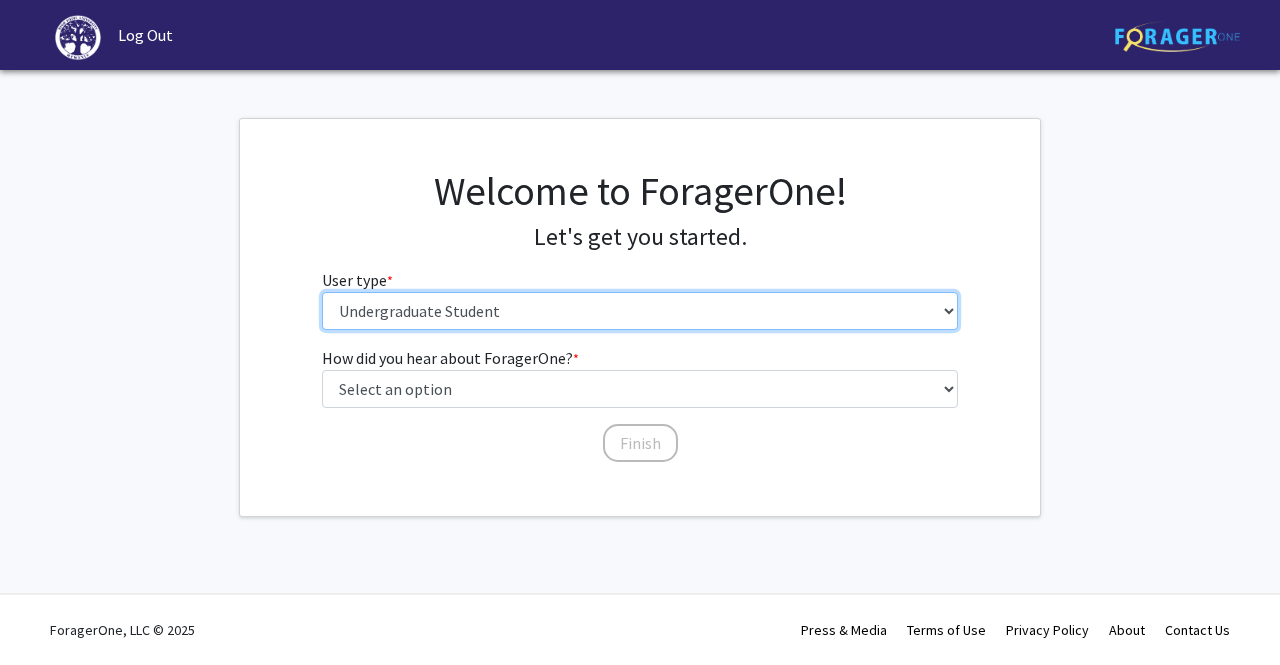 click on "Please tell us who you are  Undergraduate Student   Master's Student   Doctoral Candidate (PhD, MD, DMD, PharmD, etc.)   Postdoctoral Researcher / Research Staff / Medical Resident / Medical Fellow   Faculty   Administrative Staff" at bounding box center [640, 311] 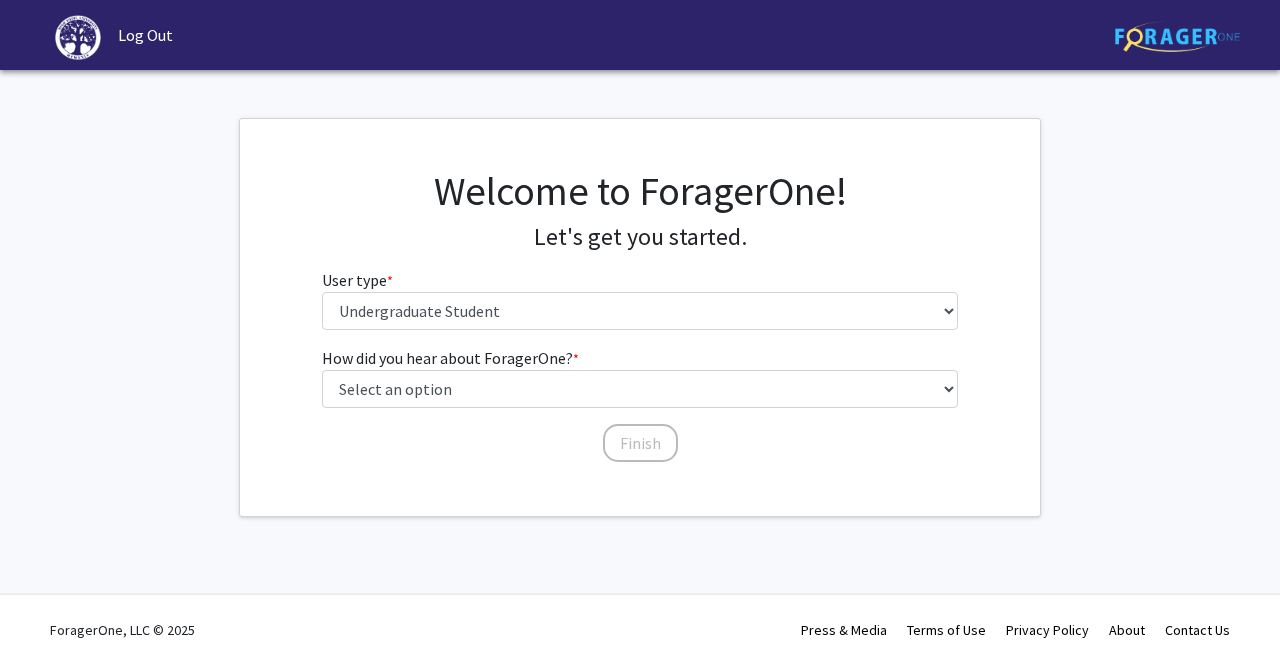 click on "Welcome to ForagerOne! Let's get you started. User type * required Please tell us who you are Undergraduate Student Master's Student Doctoral Candidate (PhD, MD, DMD, PharmD, etc.) Postdoctoral Researcher / Research Staff / Medical Resident / Medical Fellow Faculty Administrative Staff How did you hear about ForagerOne? * required Select an option Peer/student recommendation Faculty/staff recommendation University website University email or newsletter Other Finish" 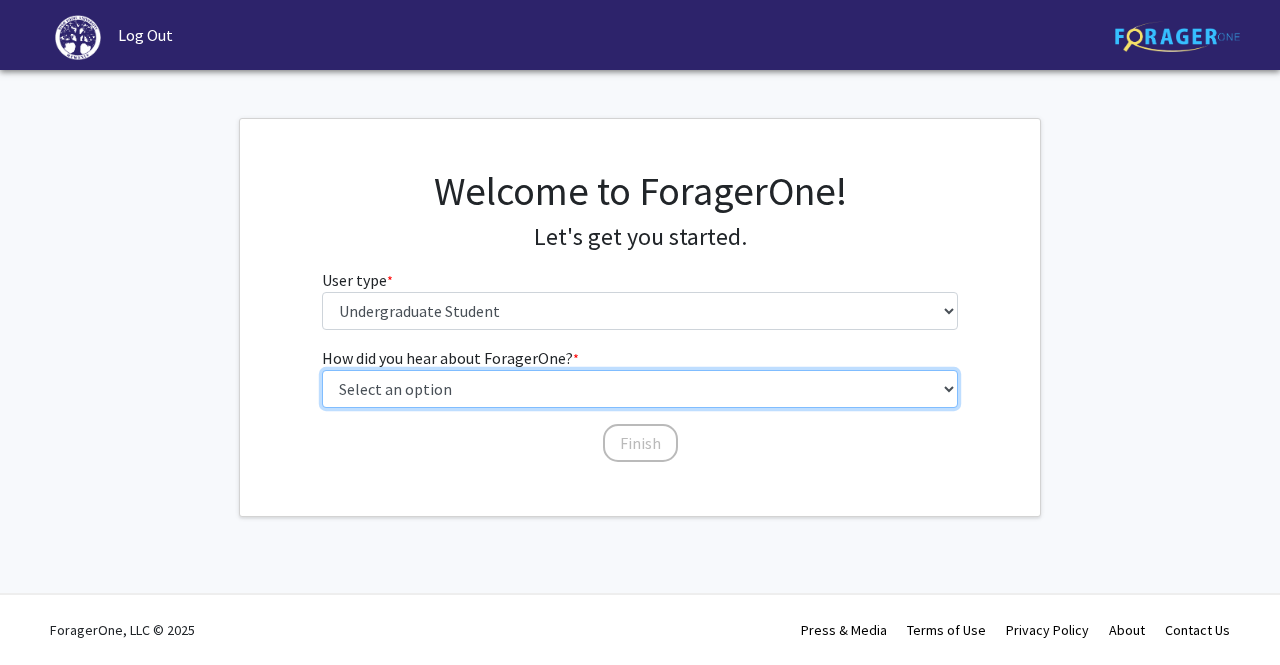 click on "Select an option  Peer/student recommendation   Faculty/staff recommendation   University website   University email or newsletter   Other" at bounding box center [640, 389] 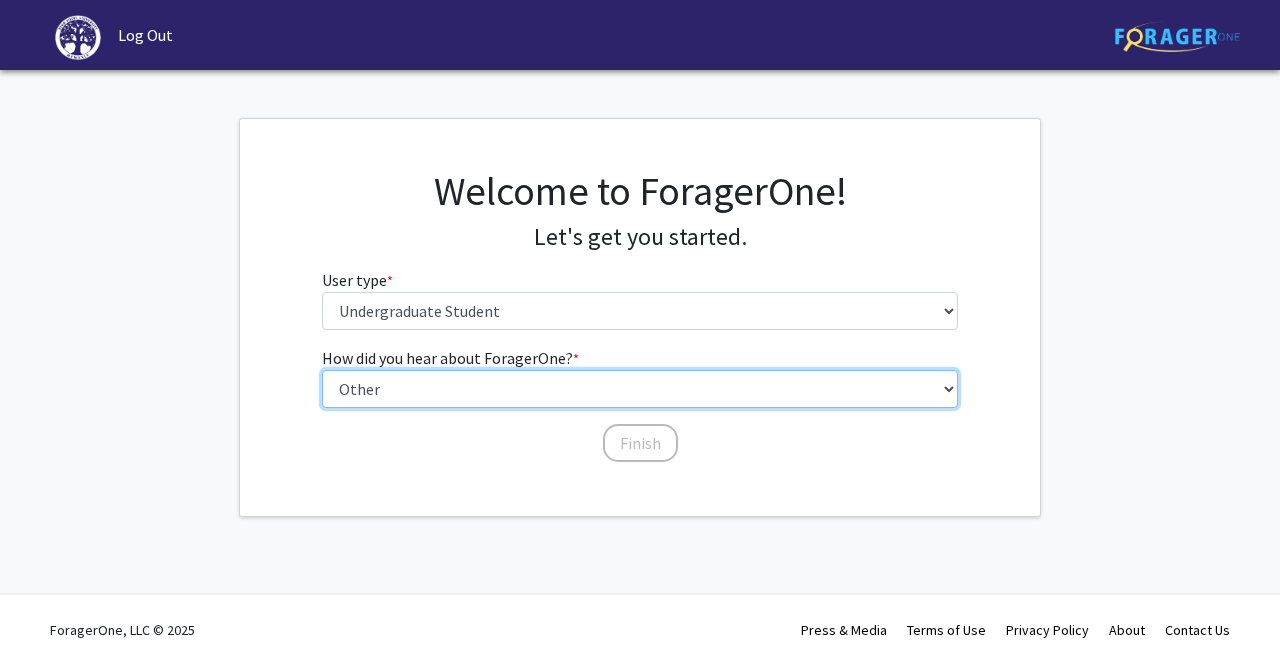 click on "Select an option  Peer/student recommendation   Faculty/staff recommendation   University website   University email or newsletter   Other" at bounding box center (640, 389) 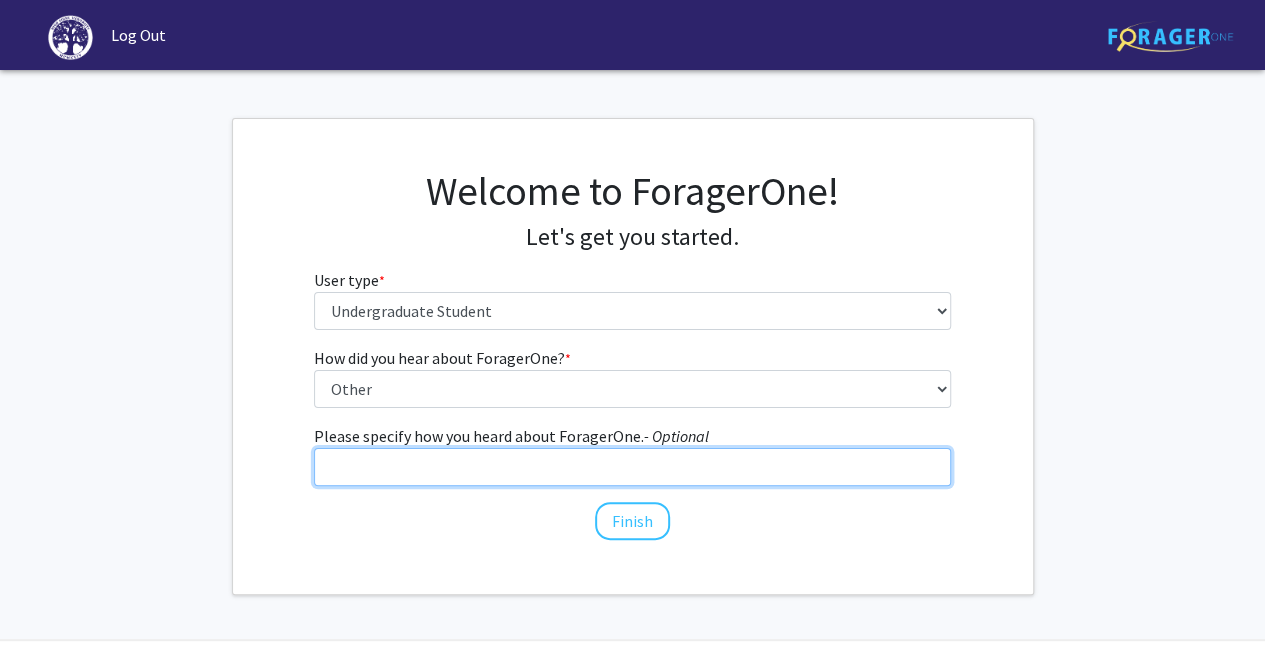 click on "Please specify how you heard about ForagerOne.  - Optional" at bounding box center [632, 467] 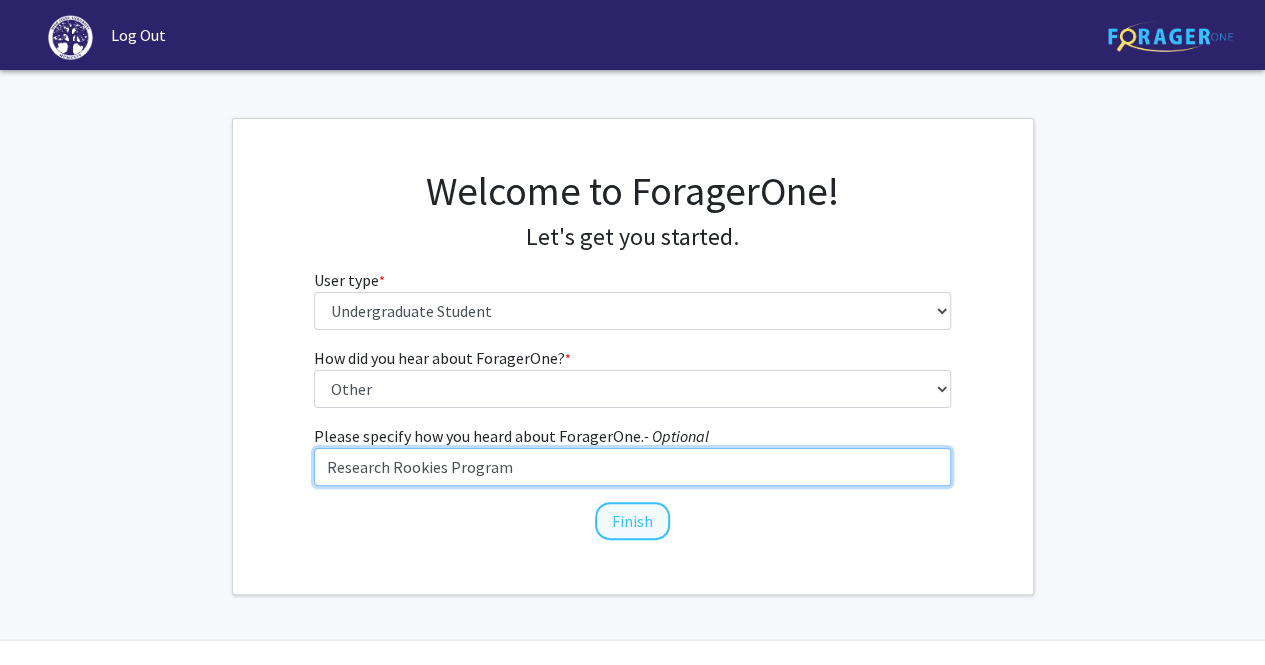 type on "Research Rookies Program" 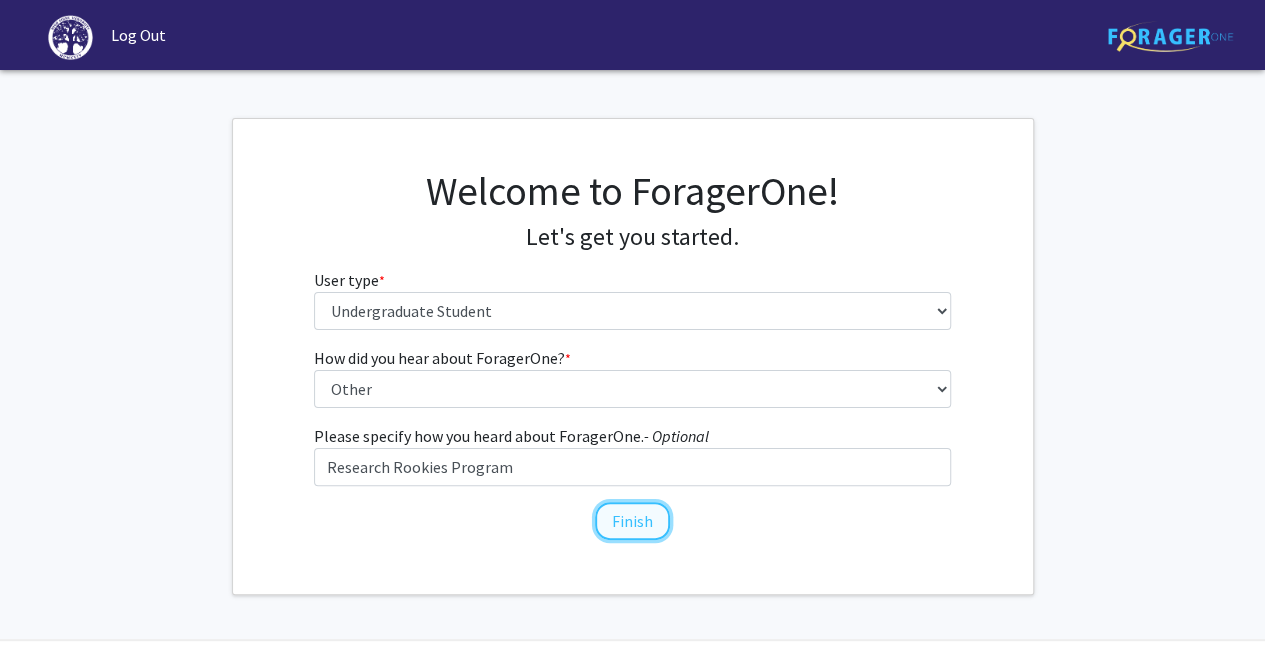 click on "Finish" 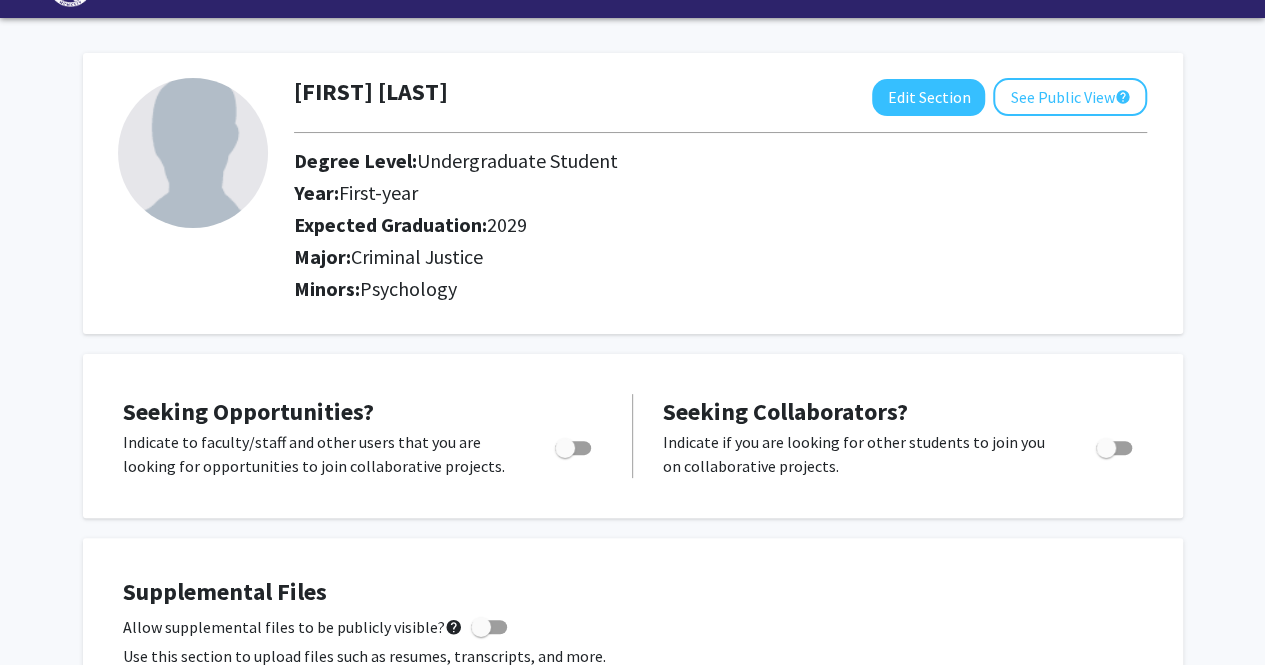 scroll, scrollTop: 0, scrollLeft: 0, axis: both 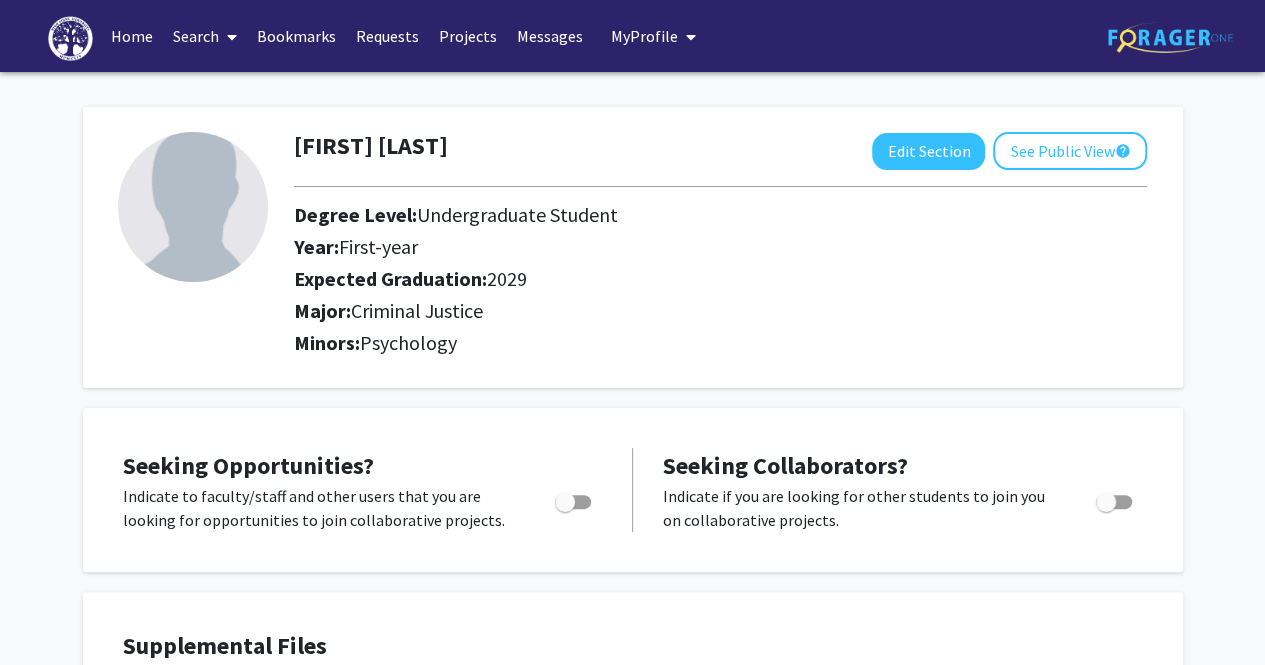 click on "Home" at bounding box center (132, 36) 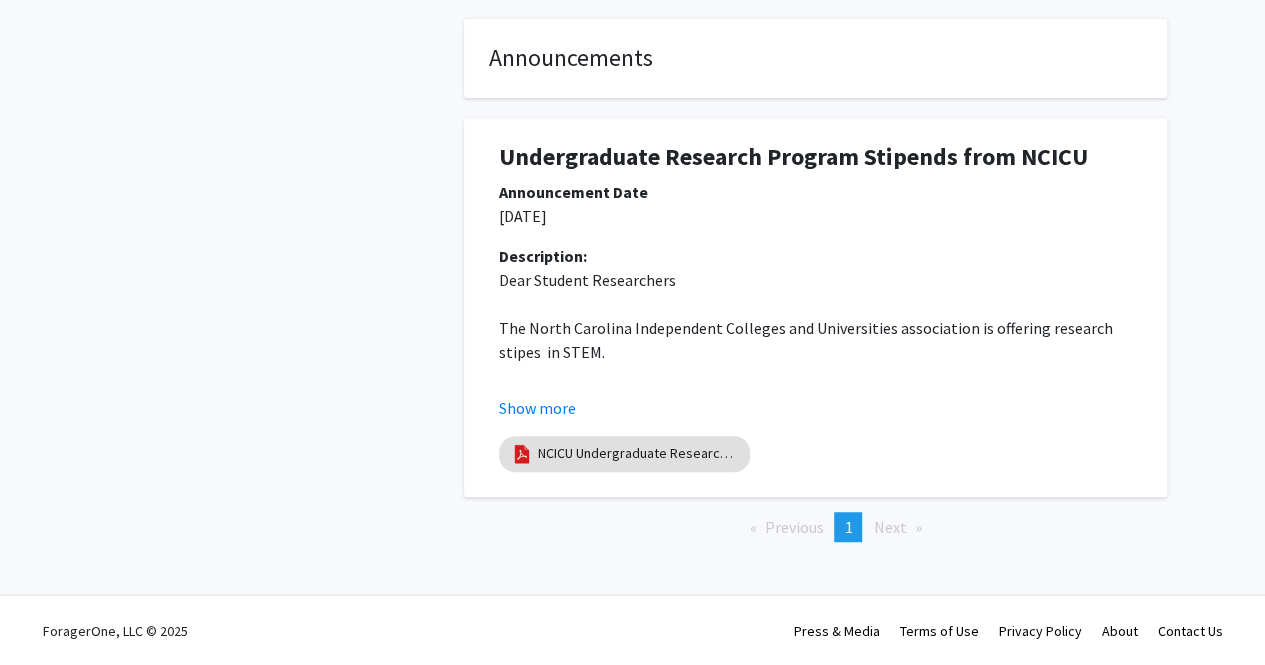 scroll, scrollTop: 0, scrollLeft: 0, axis: both 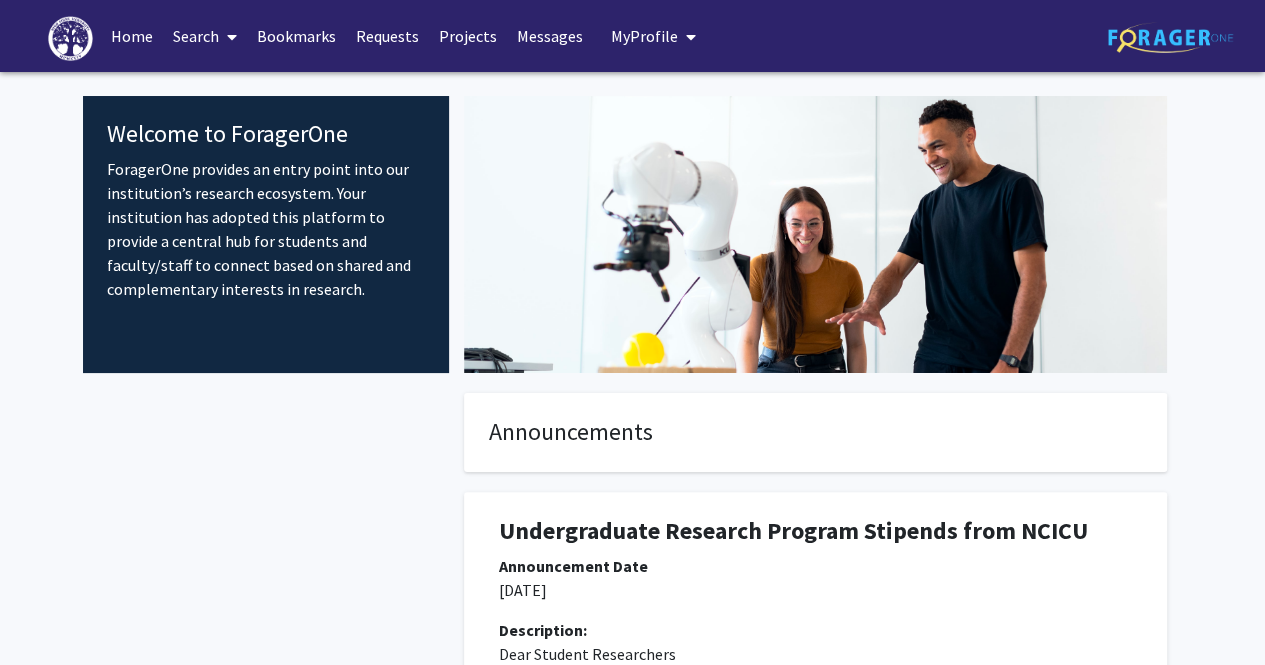 click on "Search" at bounding box center (205, 36) 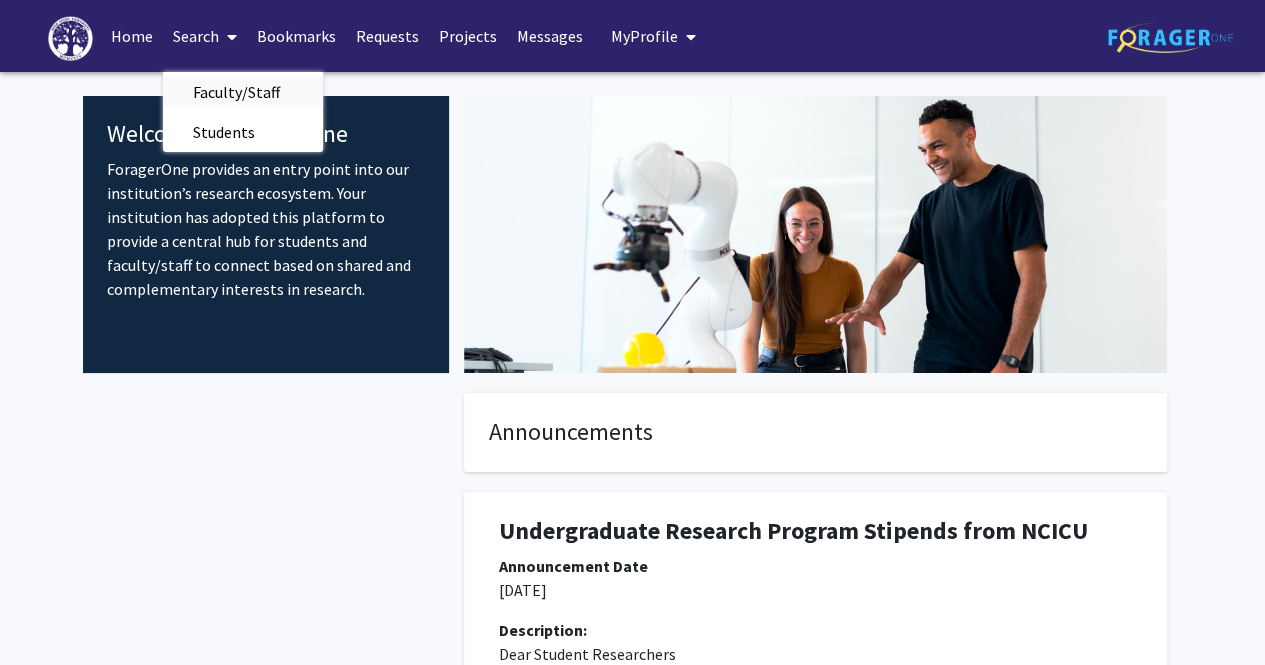 click on "Faculty/Staff" at bounding box center (236, 92) 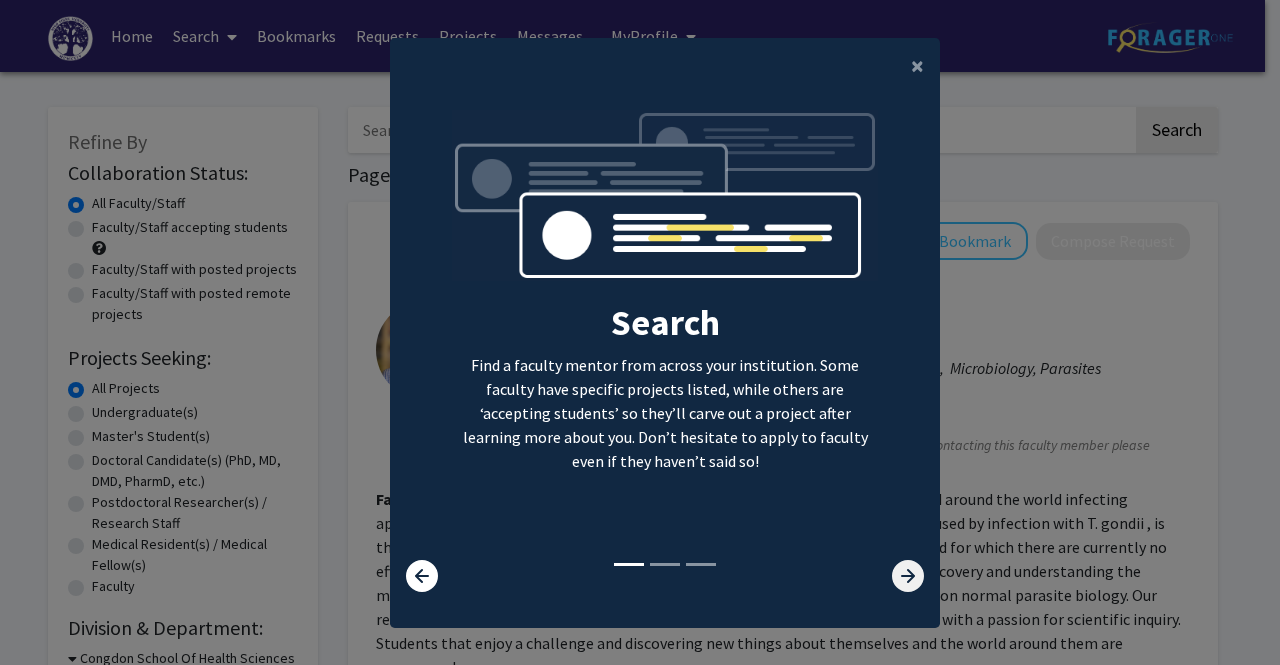 click 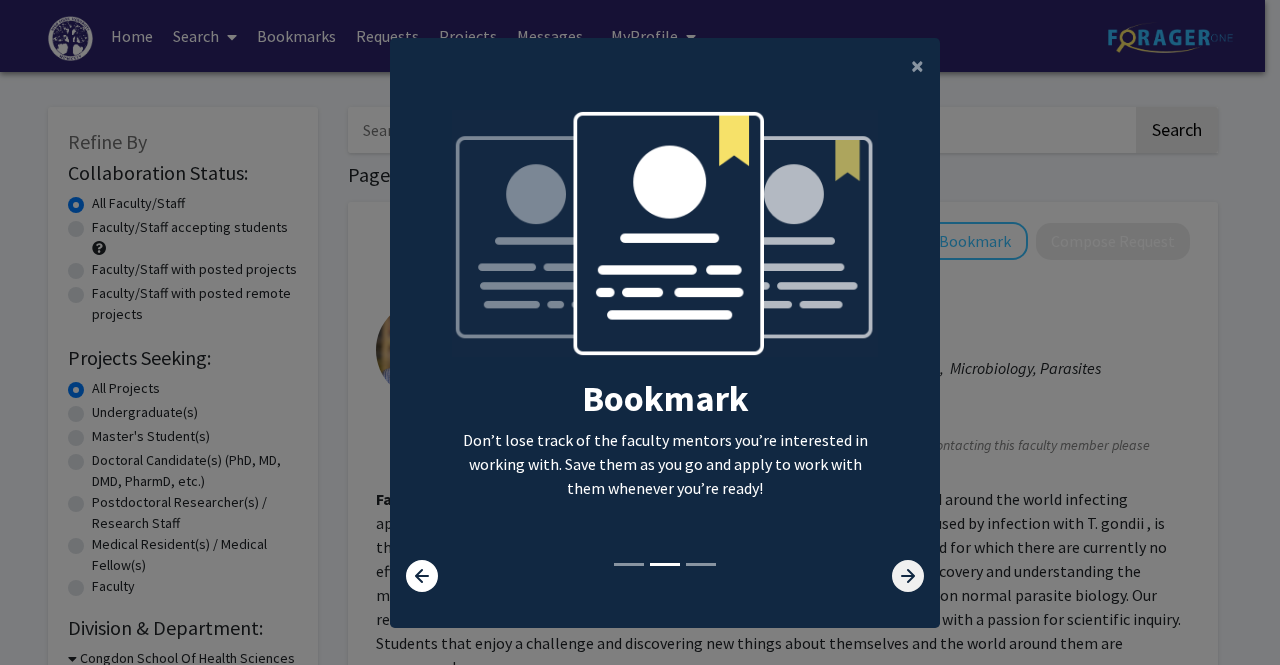 click 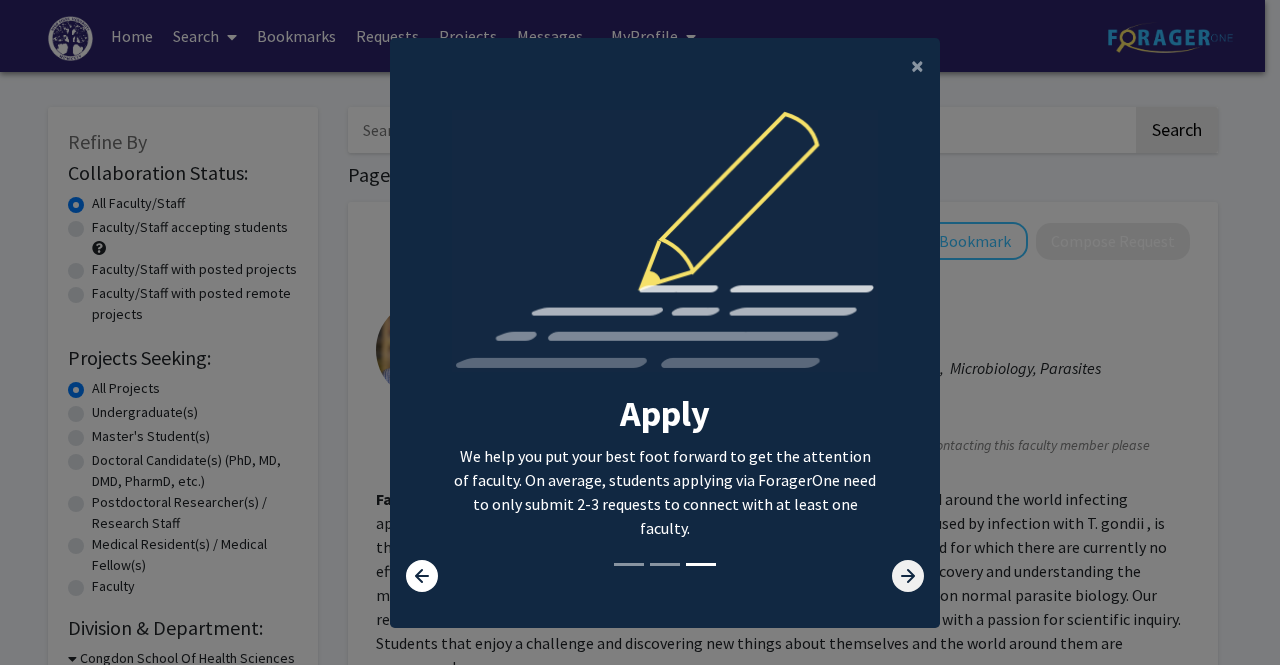 click 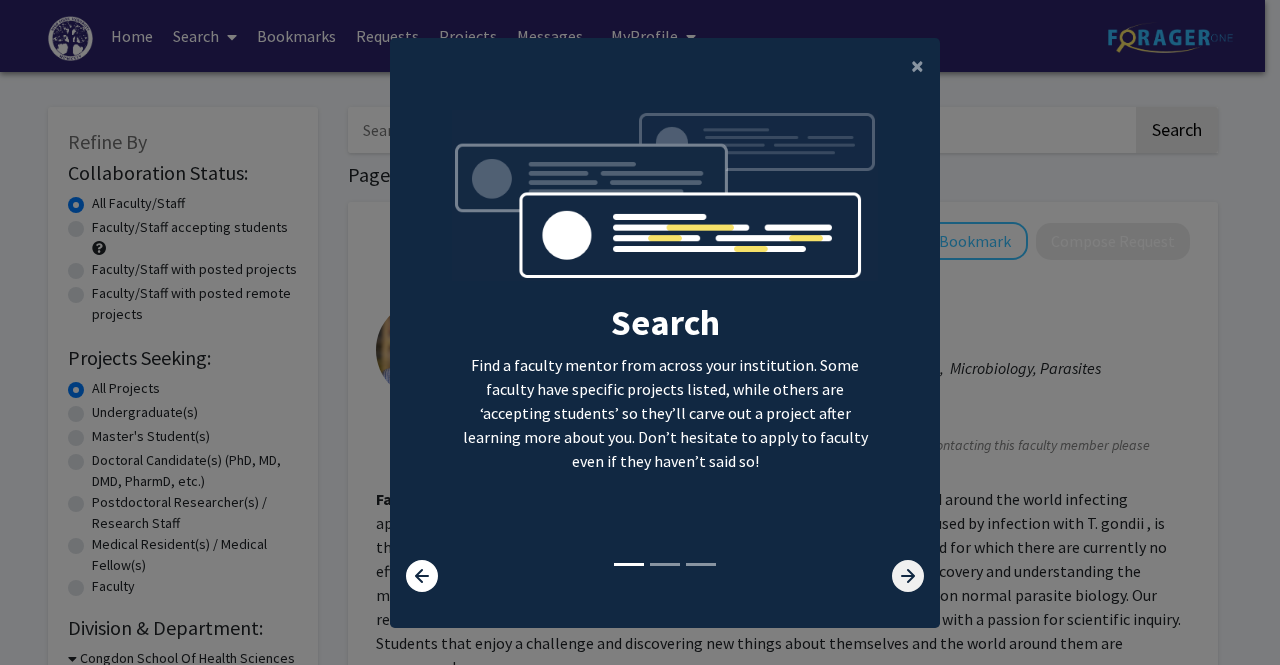 click 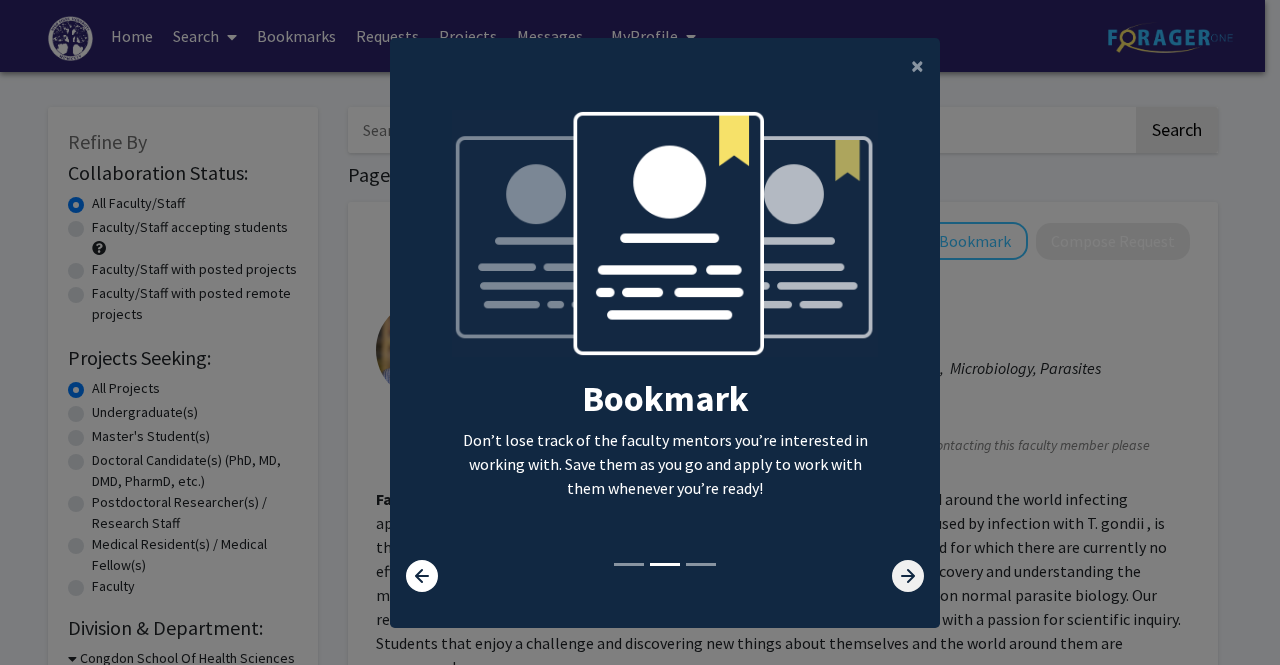 click 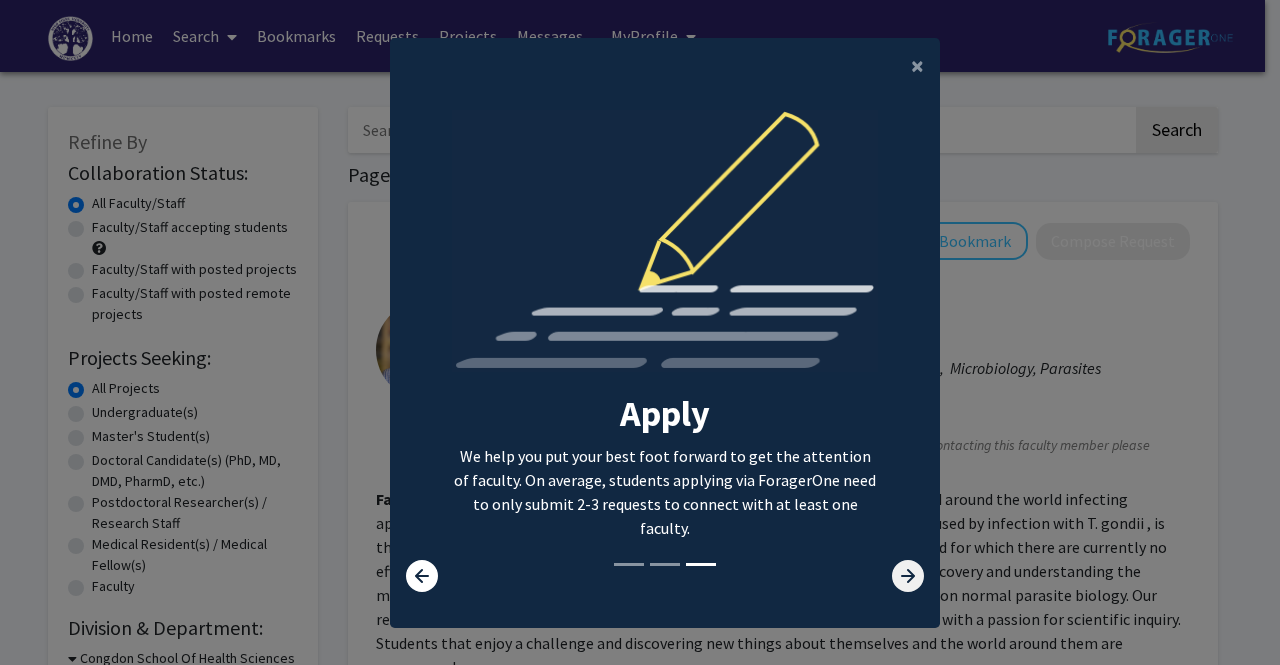click 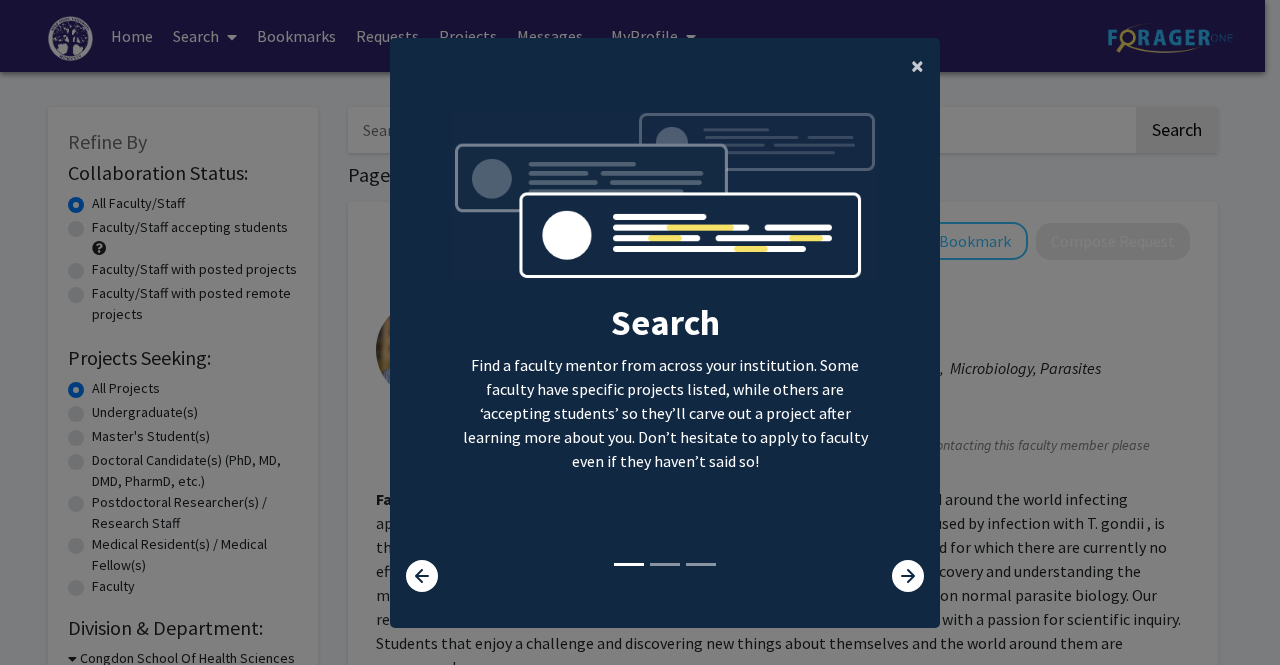 click on "×" 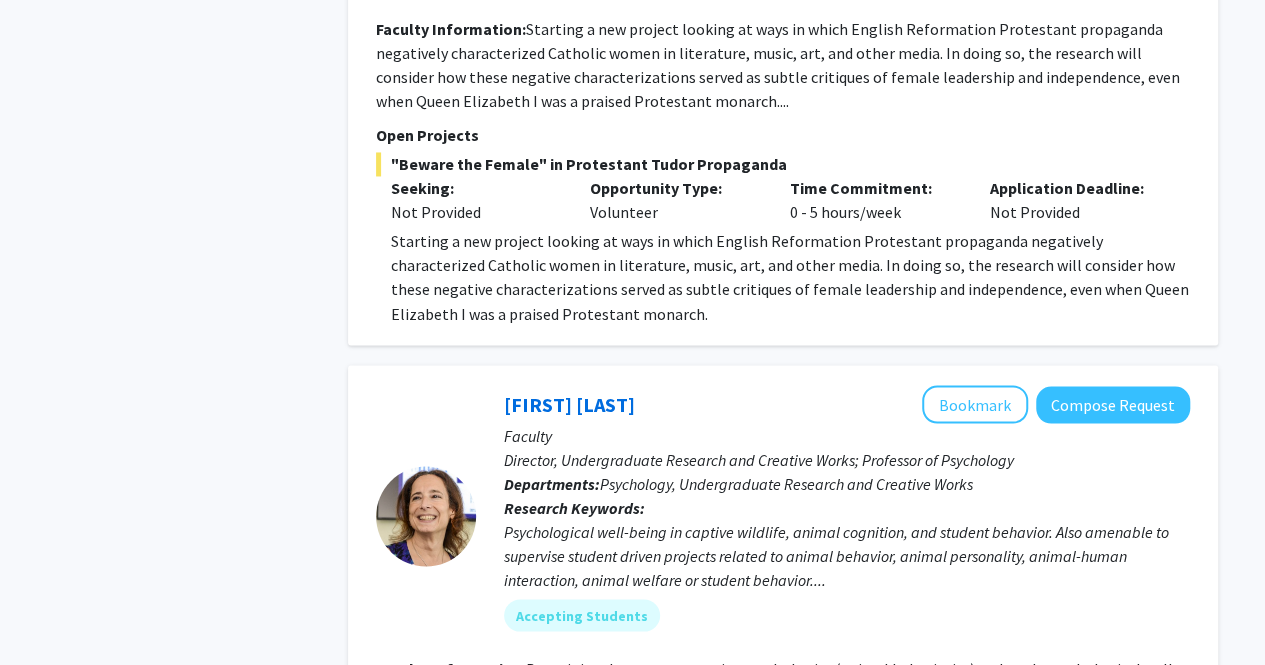 scroll, scrollTop: 1589, scrollLeft: 0, axis: vertical 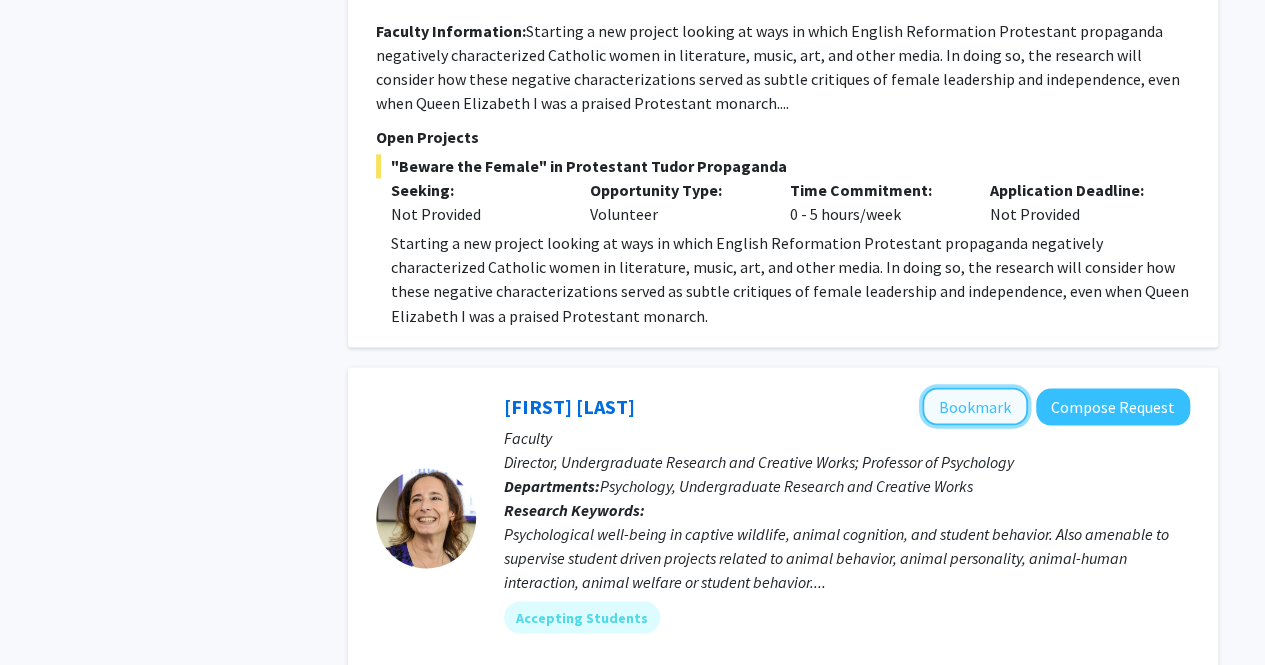click on "Bookmark" 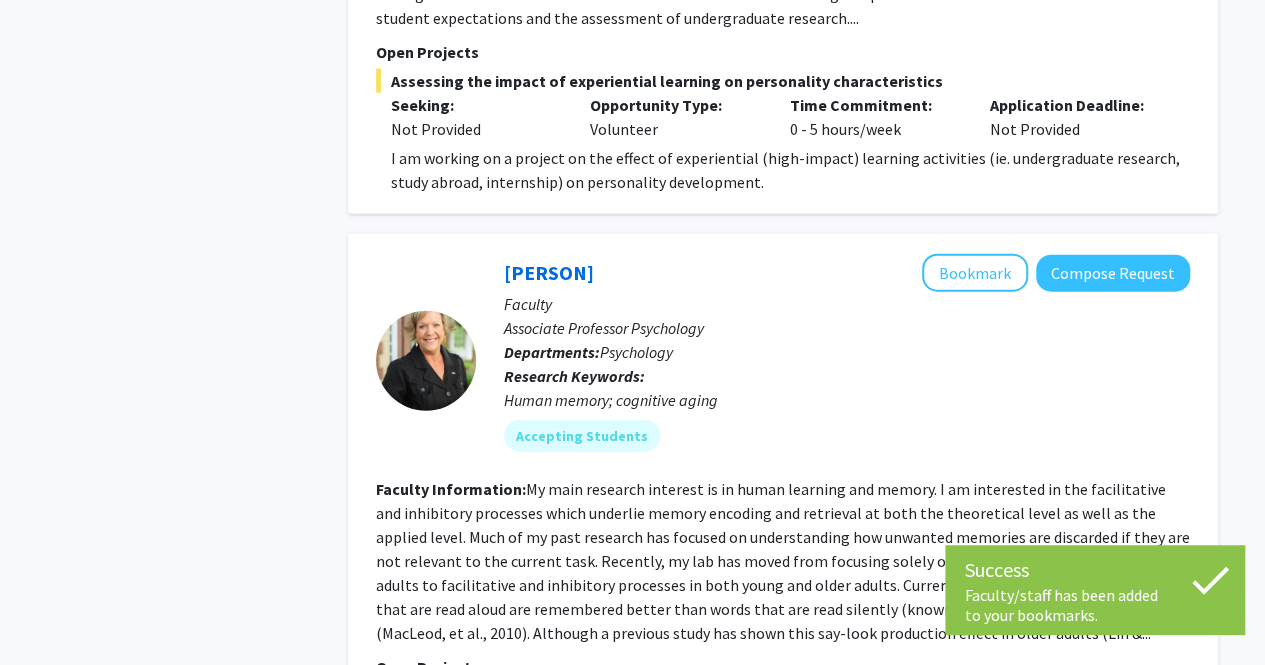 scroll, scrollTop: 2343, scrollLeft: 0, axis: vertical 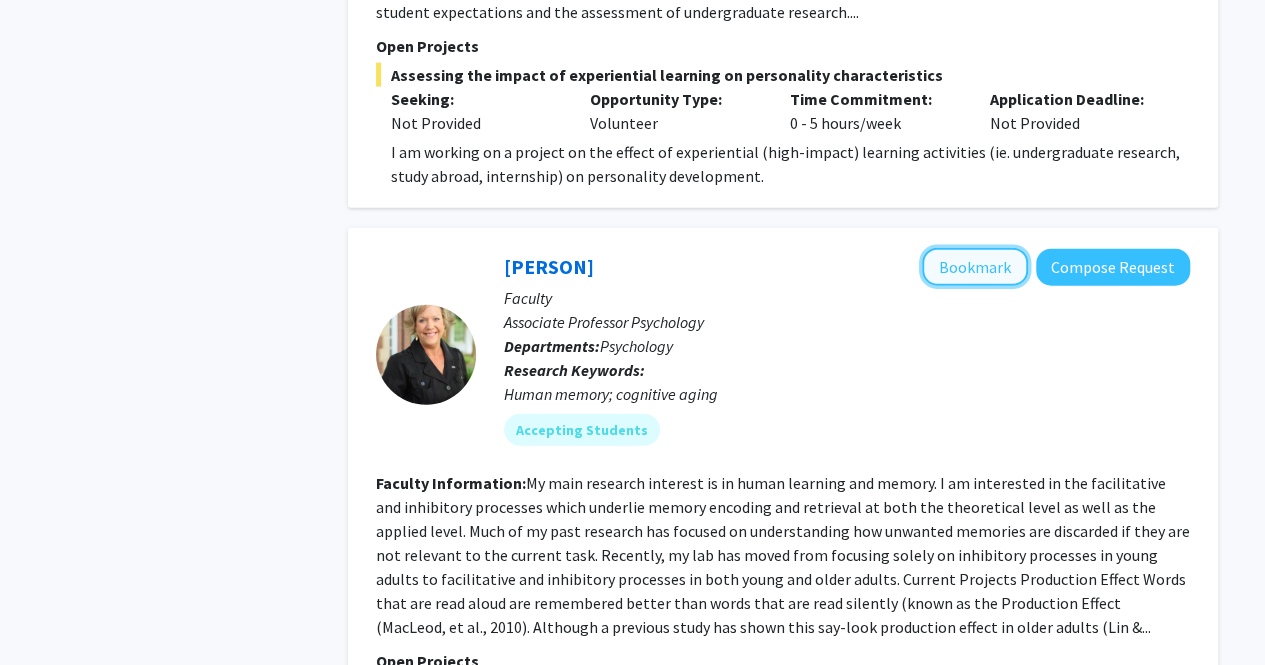 click on "Bookmark" 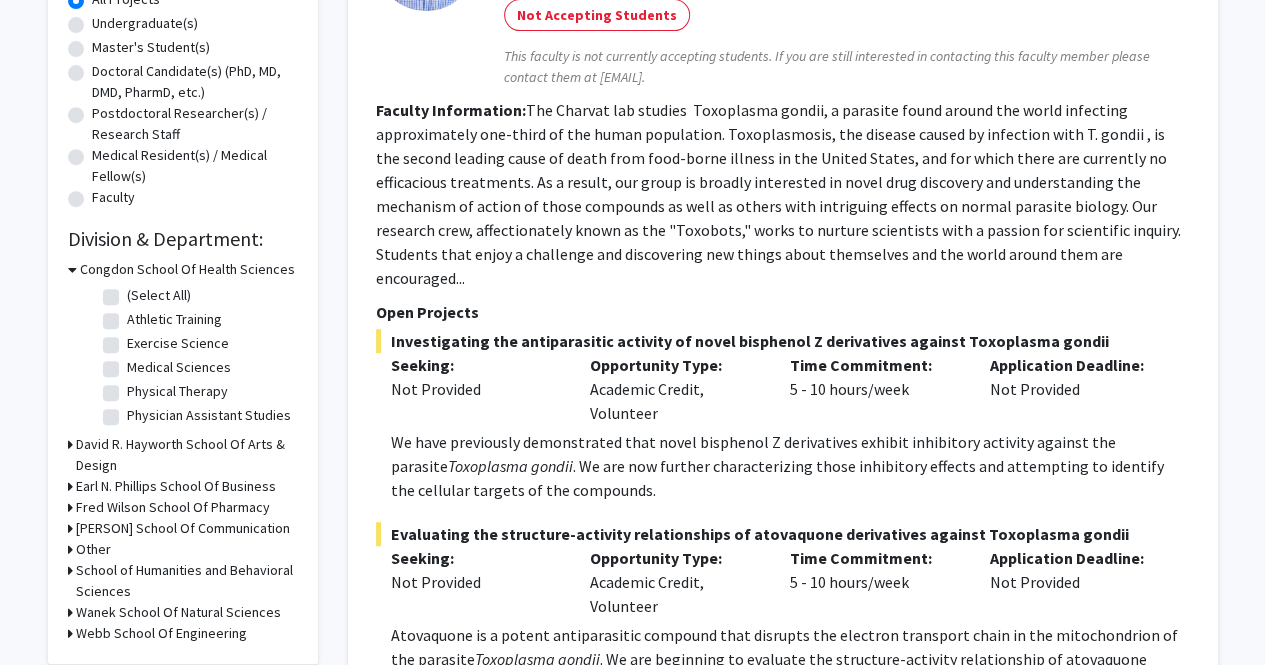 scroll, scrollTop: 0, scrollLeft: 0, axis: both 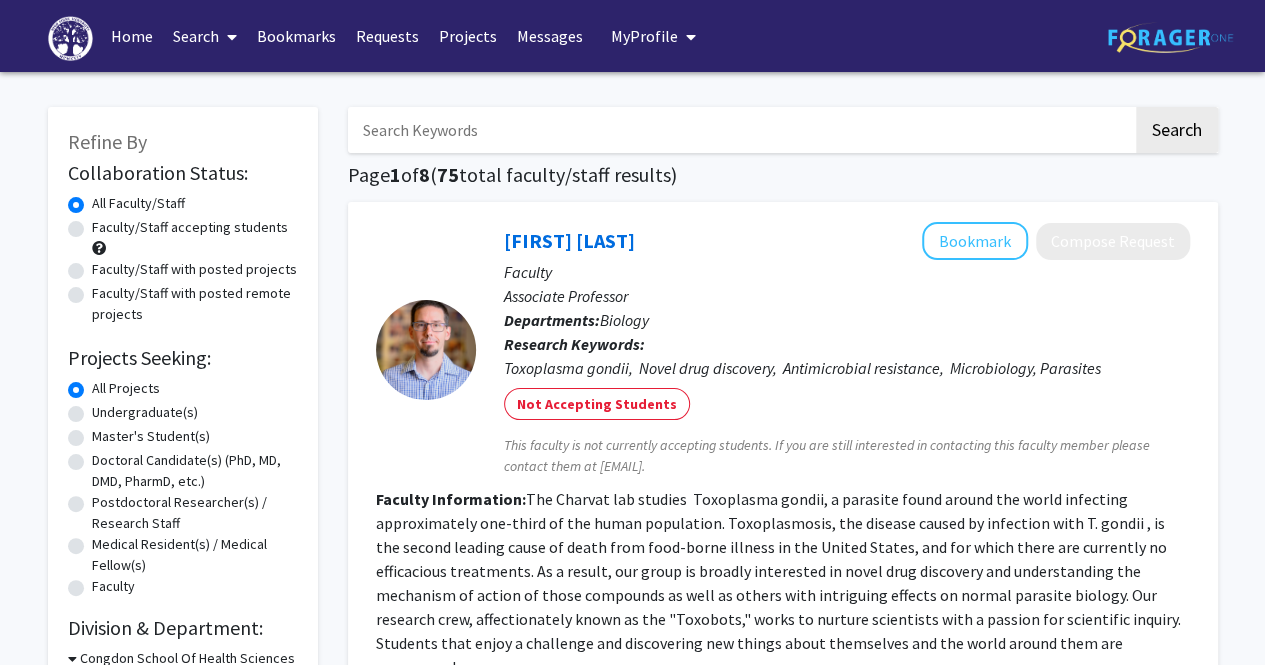 click at bounding box center (740, 130) 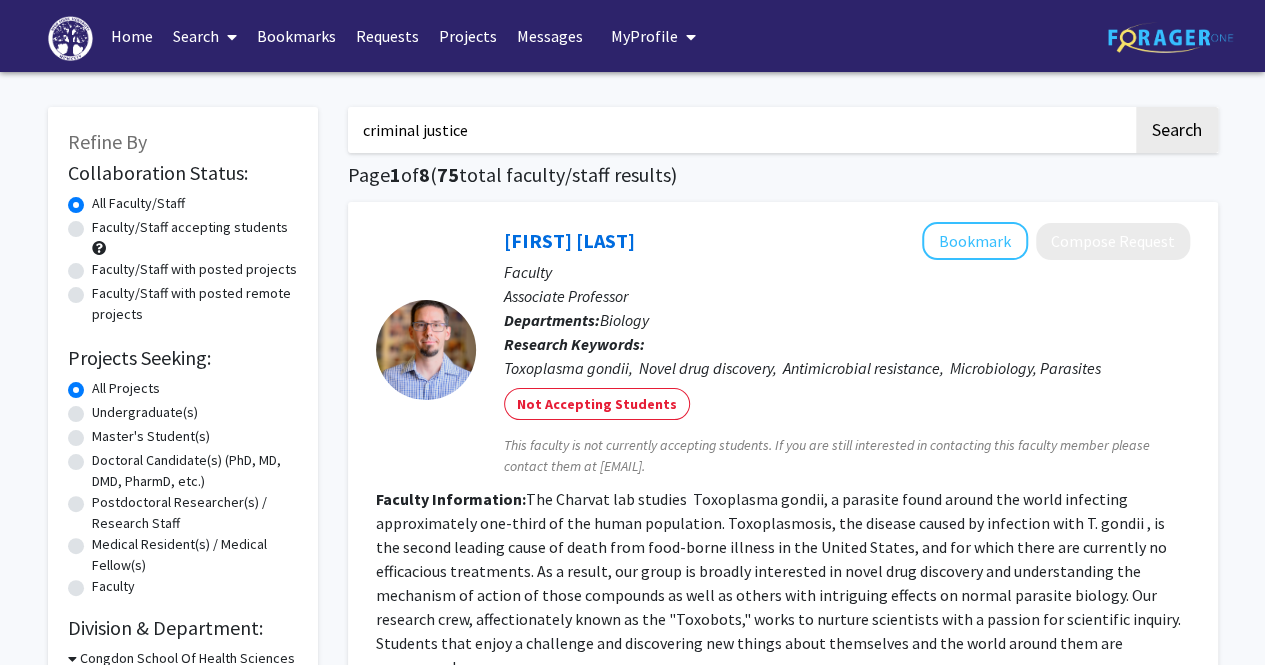 type on "criminal justice" 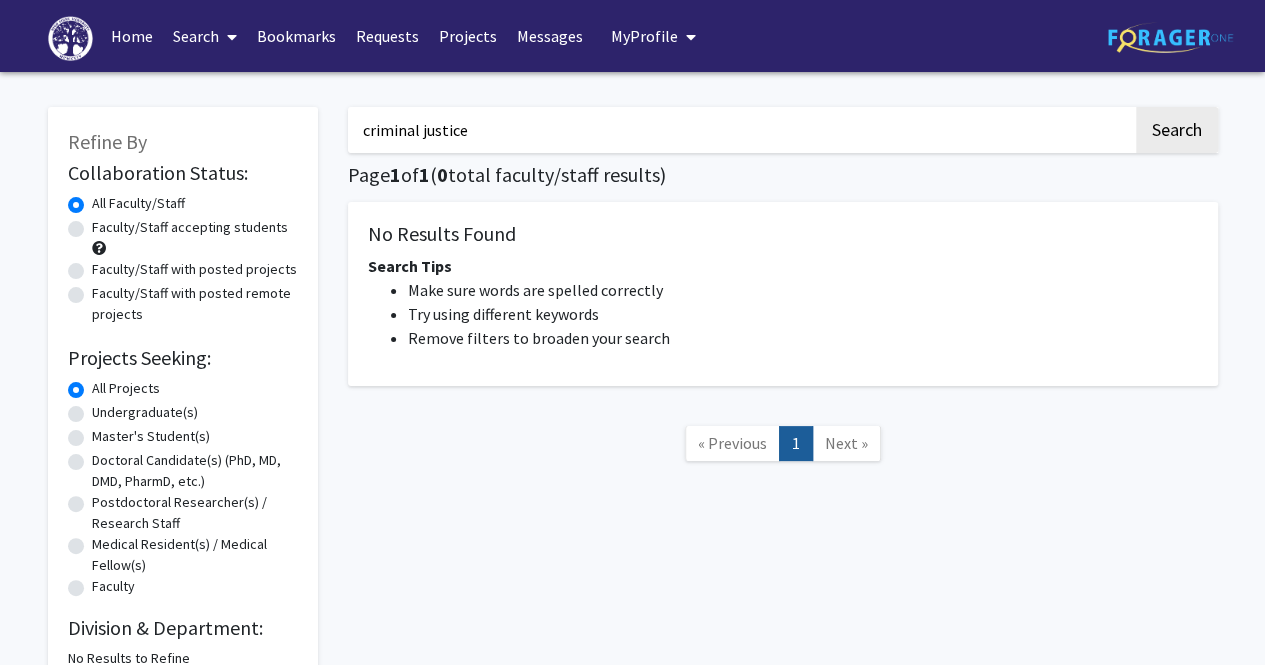 drag, startPoint x: 474, startPoint y: 135, endPoint x: 300, endPoint y: 137, distance: 174.01149 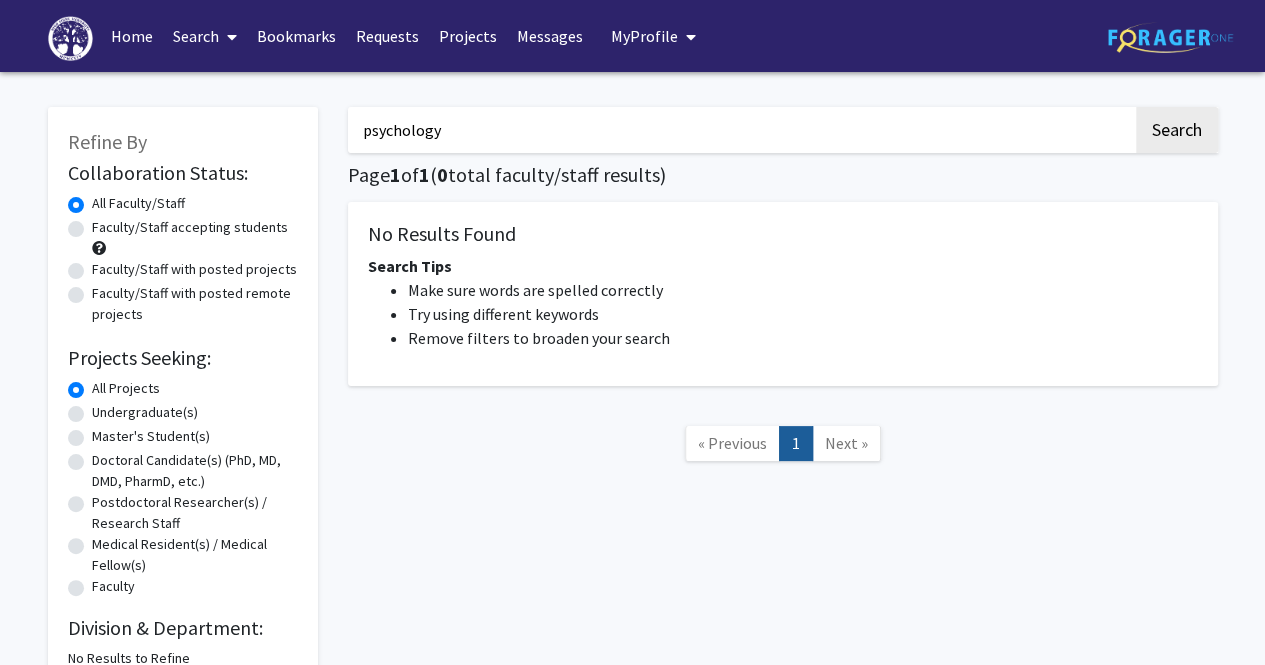 type on "psychology" 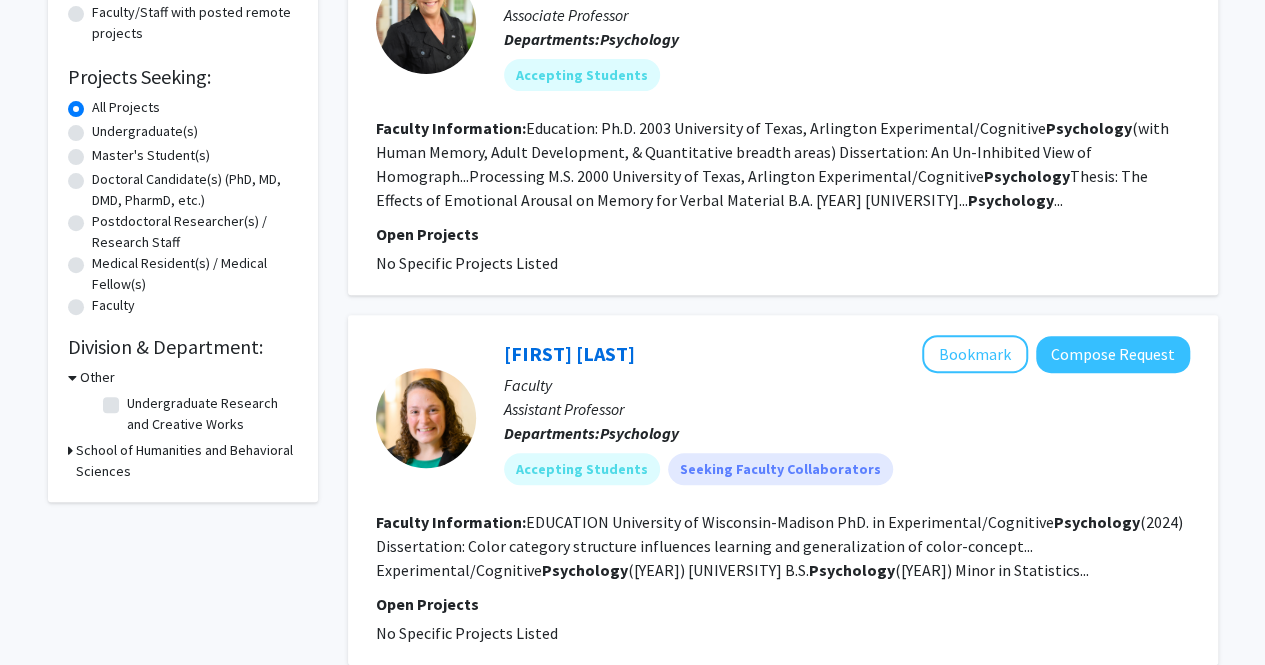 scroll, scrollTop: 0, scrollLeft: 0, axis: both 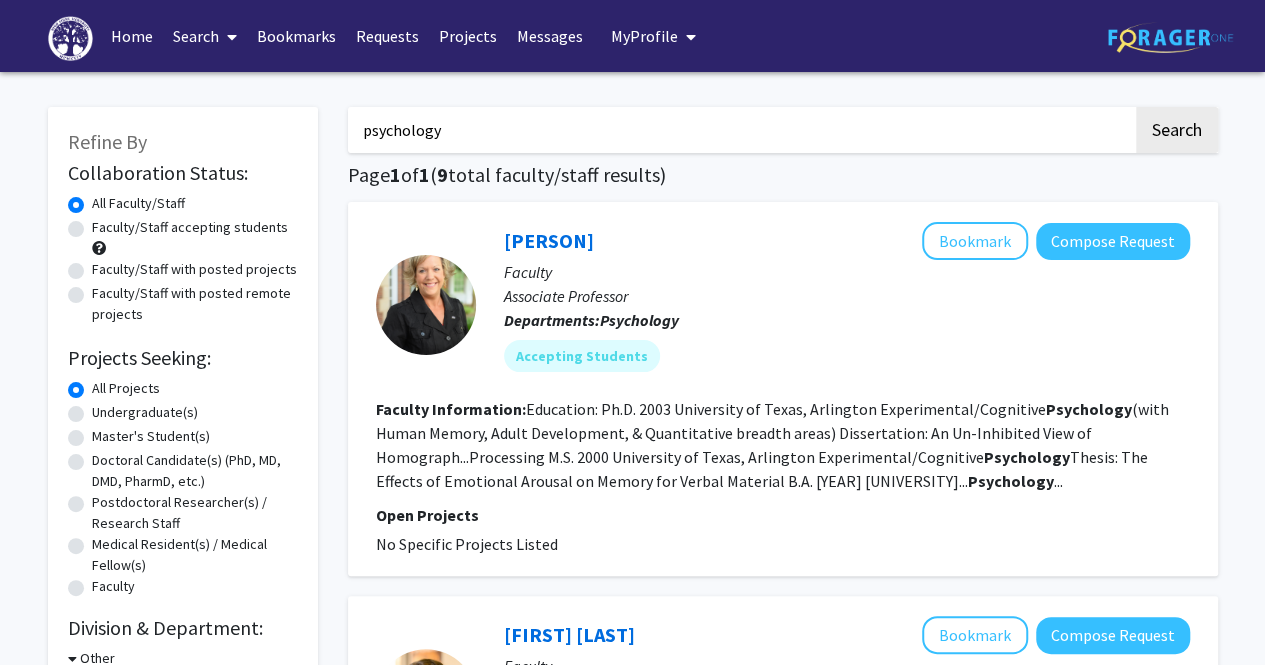 drag, startPoint x: 498, startPoint y: 130, endPoint x: 220, endPoint y: 116, distance: 278.3523 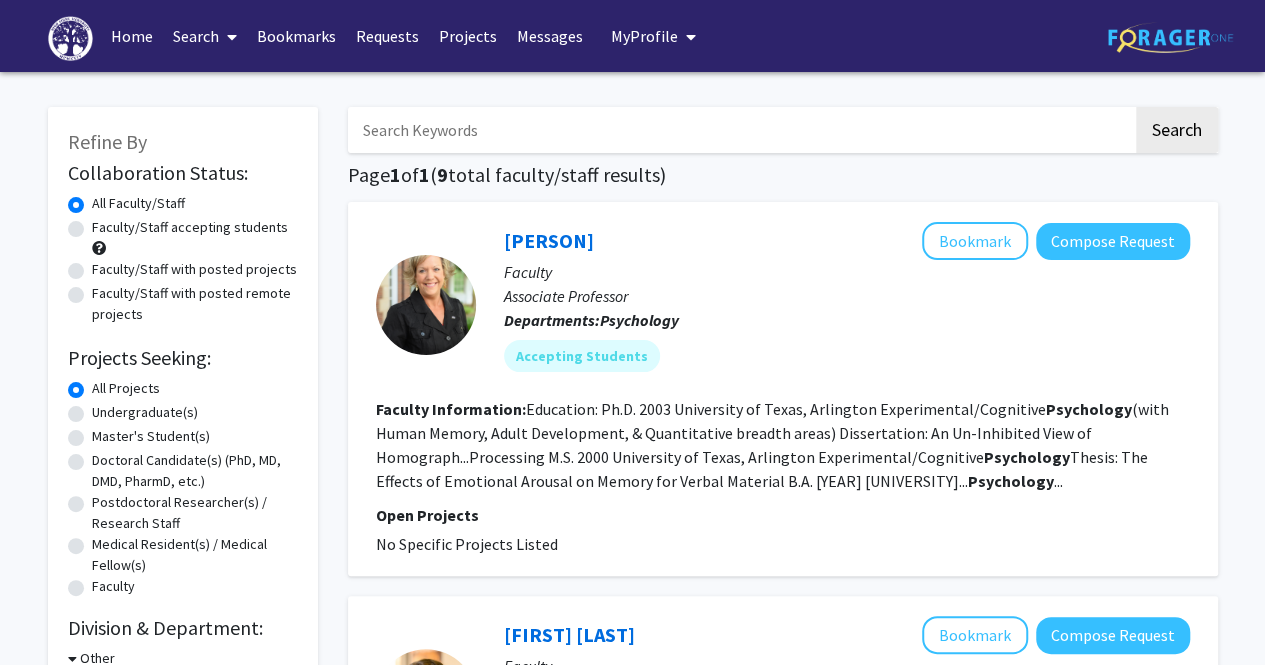 type 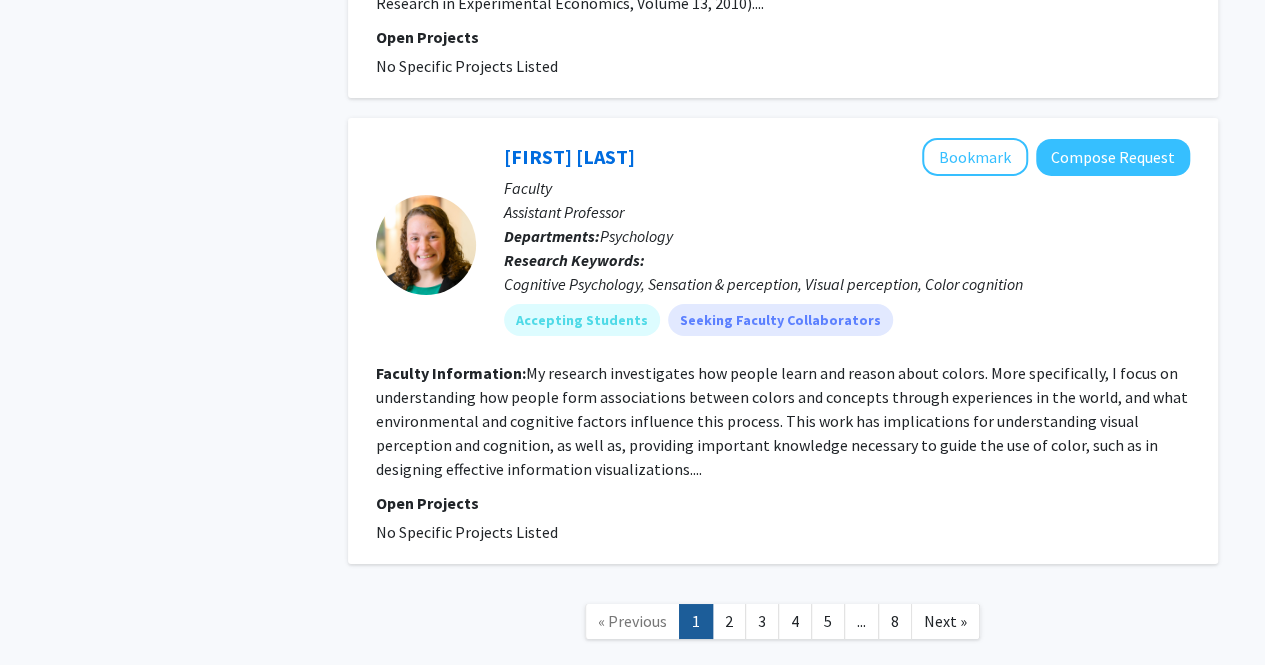 scroll, scrollTop: 7243, scrollLeft: 0, axis: vertical 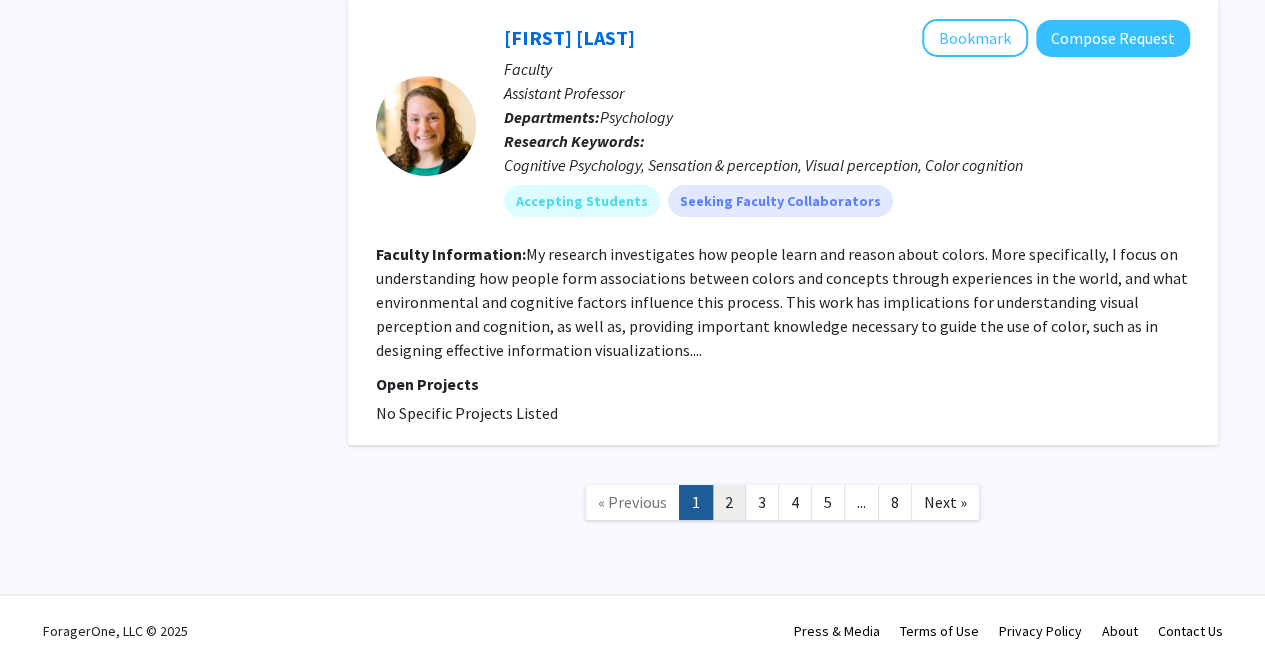 click on "2" 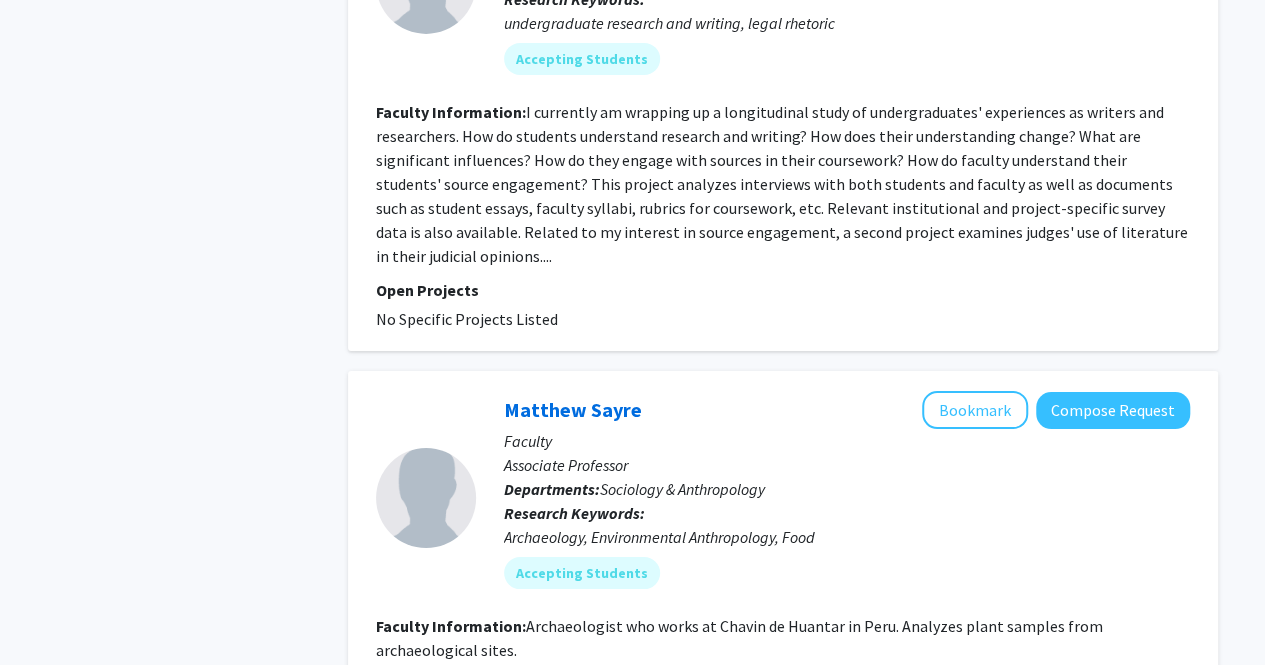 scroll, scrollTop: 4214, scrollLeft: 0, axis: vertical 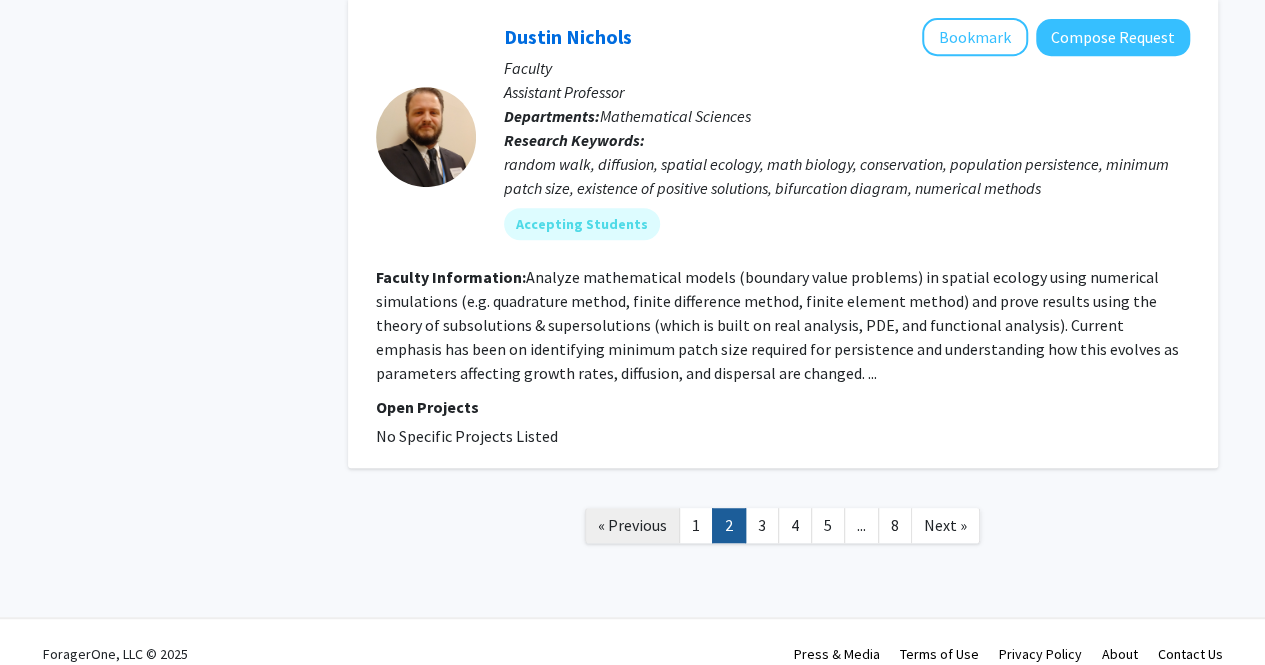click on "« Previous" 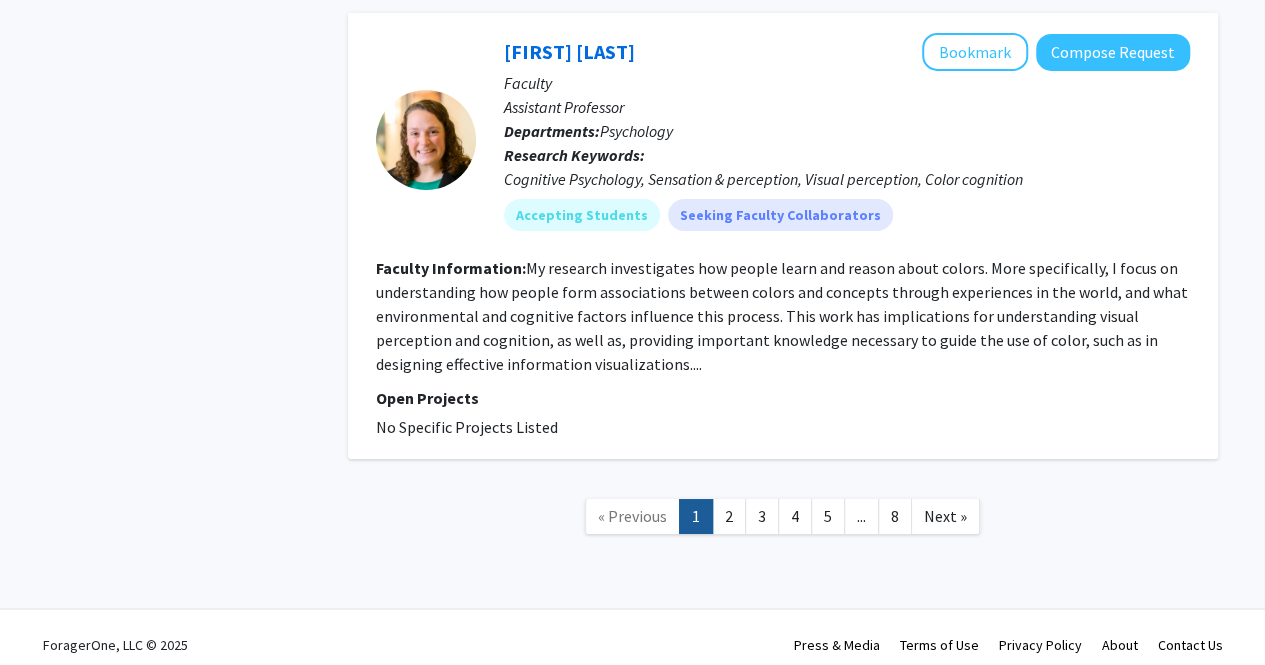 scroll, scrollTop: 7268, scrollLeft: 0, axis: vertical 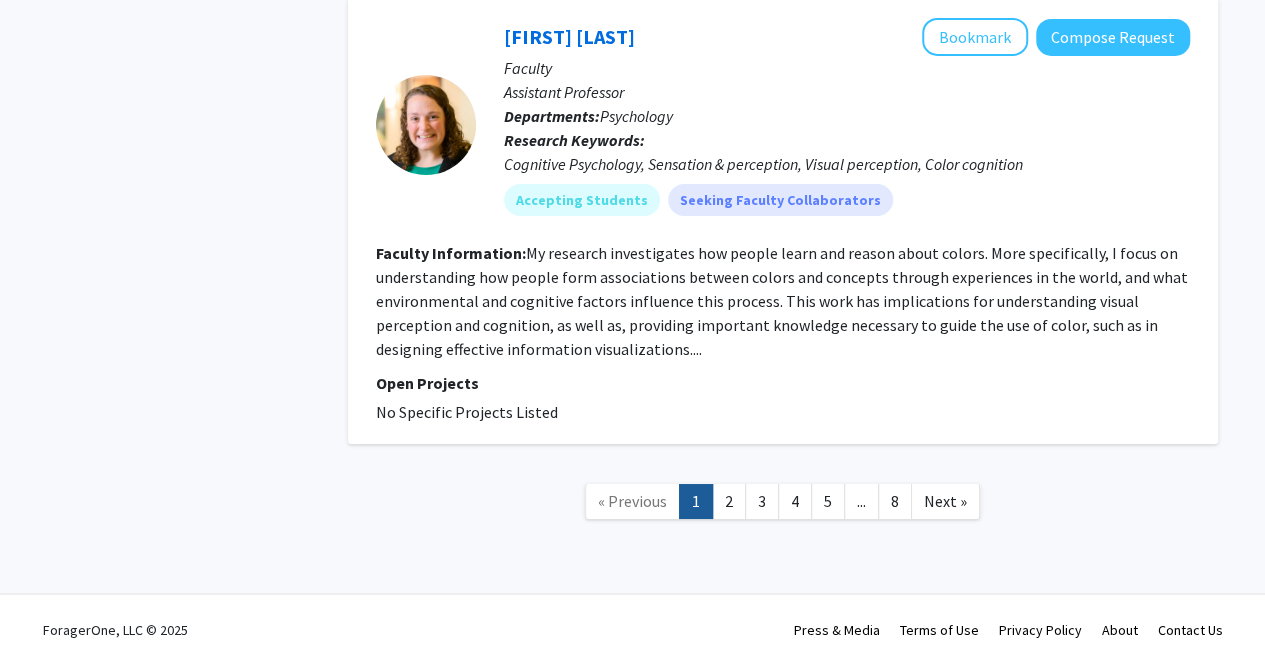 click on "[PERSON]   Bookmark
Compose Request  Faculty Assistant Professor Departments:  Psychology Research Keywords:  Cognitive Psychology, Sensation & perception, Visual perception, Color cognition Accepting Students  Seeking Faculty Collaborators Faculty Information:  My research investigates how people learn and reason about colors. More specifically, I focus on understanding how people form associations between colors and concepts through experiences in the world, and what environmental and cognitive factors influence this process. This work has implications for understanding visual perception and cognition, as well as, providing important knowledge necessary to guide the use of color, such as in designing effective information visualizations.... Open Projects  No Specific Projects Listed" 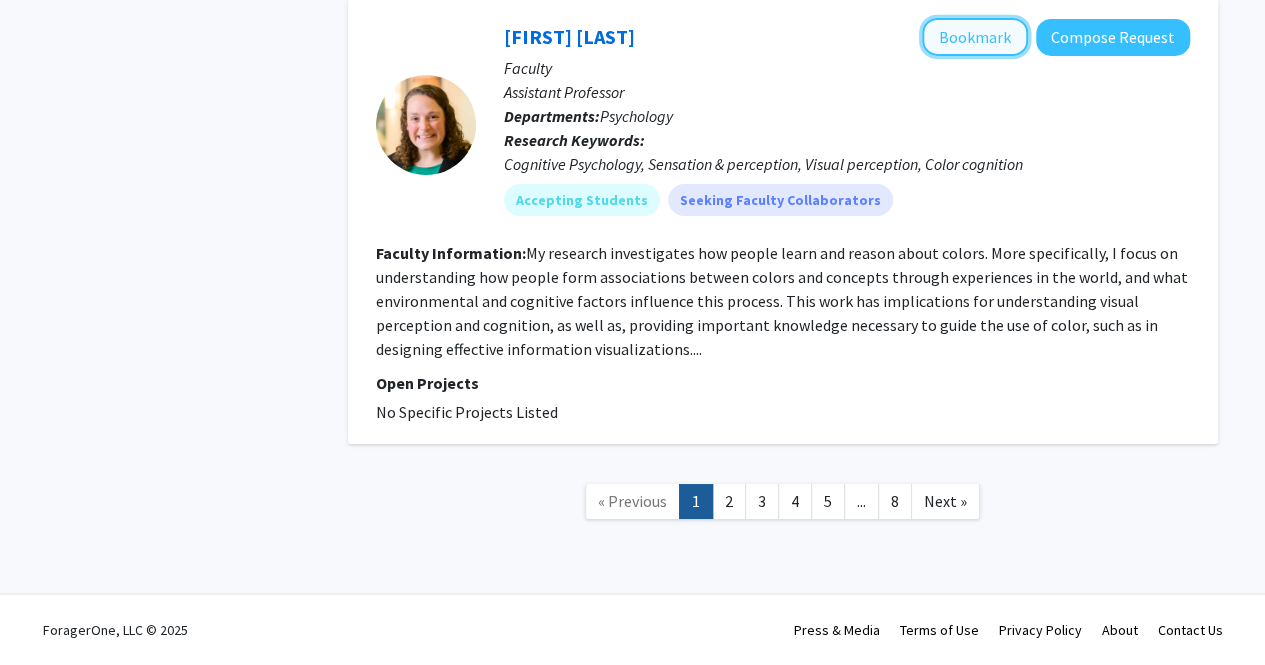 click on "Bookmark" 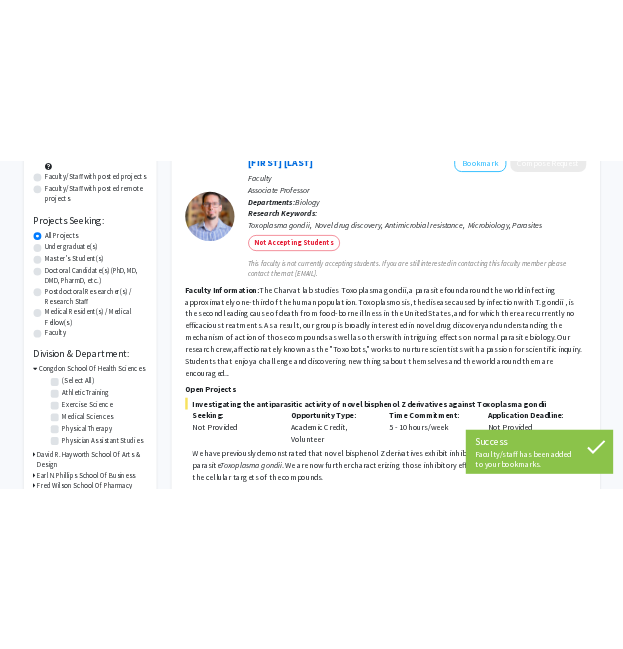 scroll, scrollTop: 0, scrollLeft: 0, axis: both 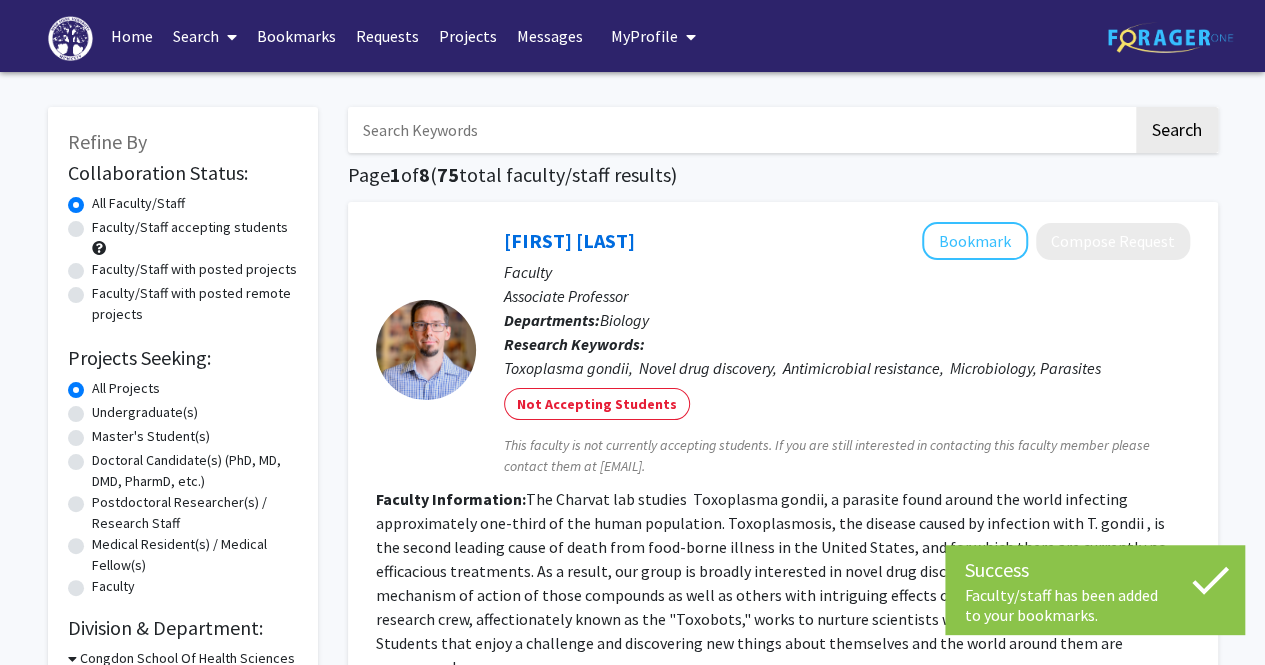 click on "Bookmarks" at bounding box center (296, 36) 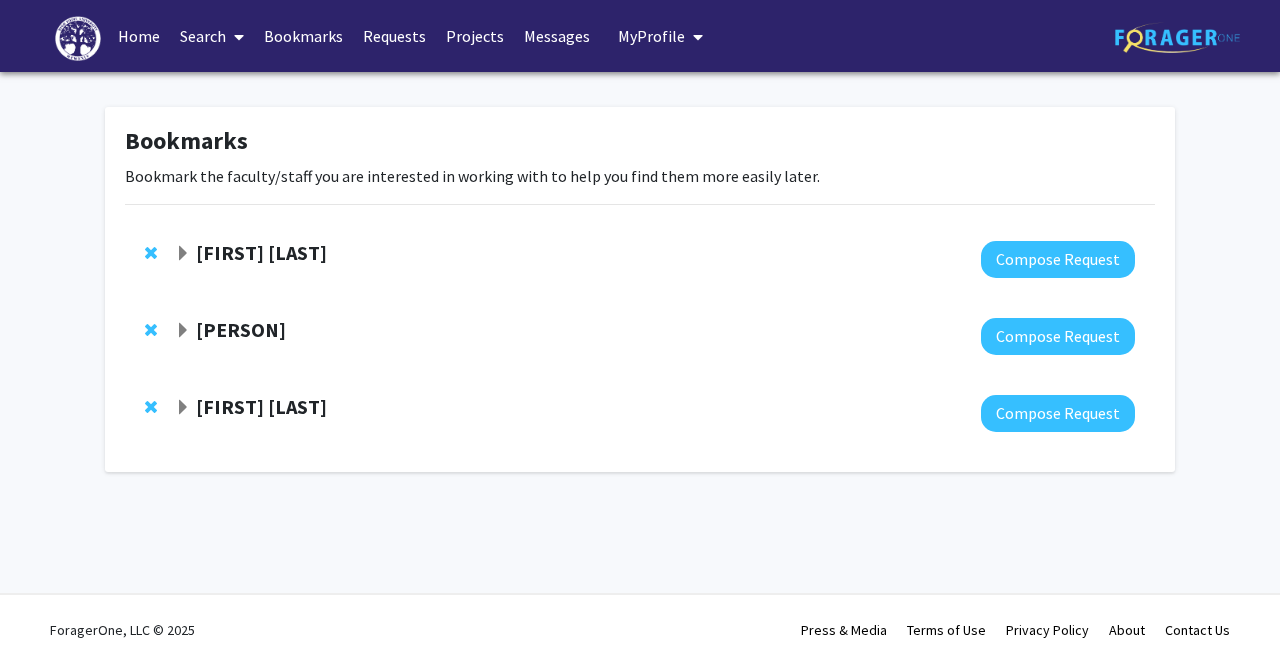 click on "[FIRST] [LAST]" 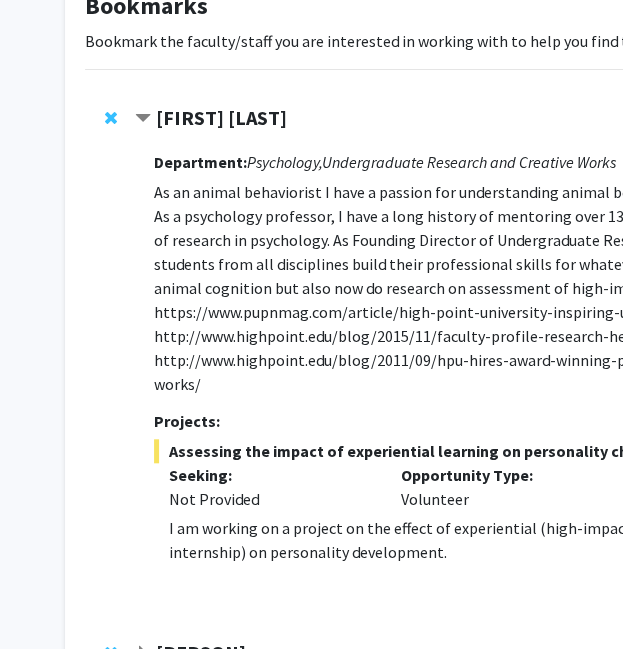 scroll, scrollTop: 362, scrollLeft: 0, axis: vertical 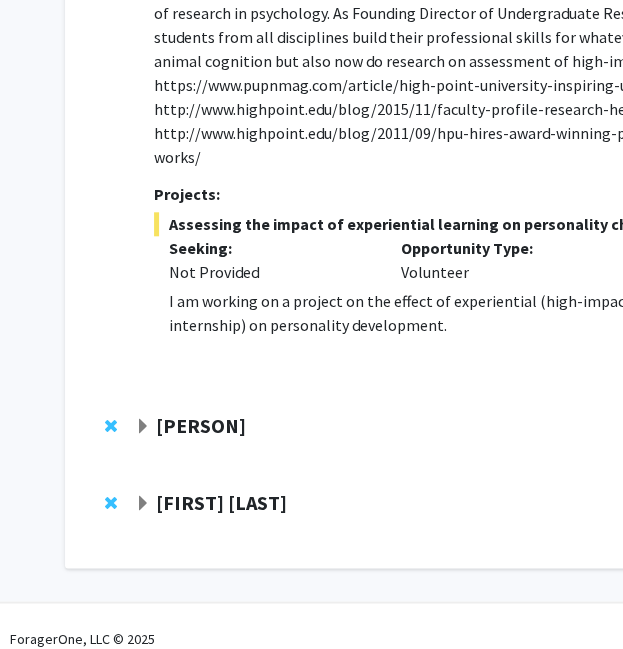 click 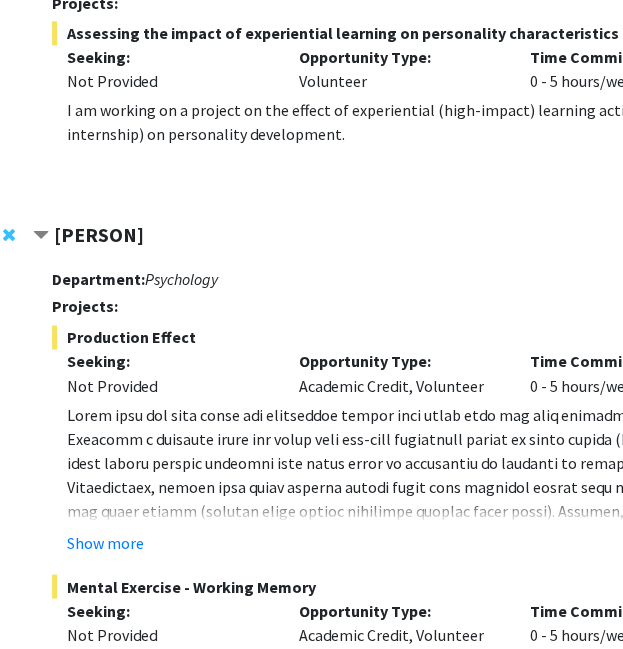 scroll, scrollTop: 555, scrollLeft: 100, axis: both 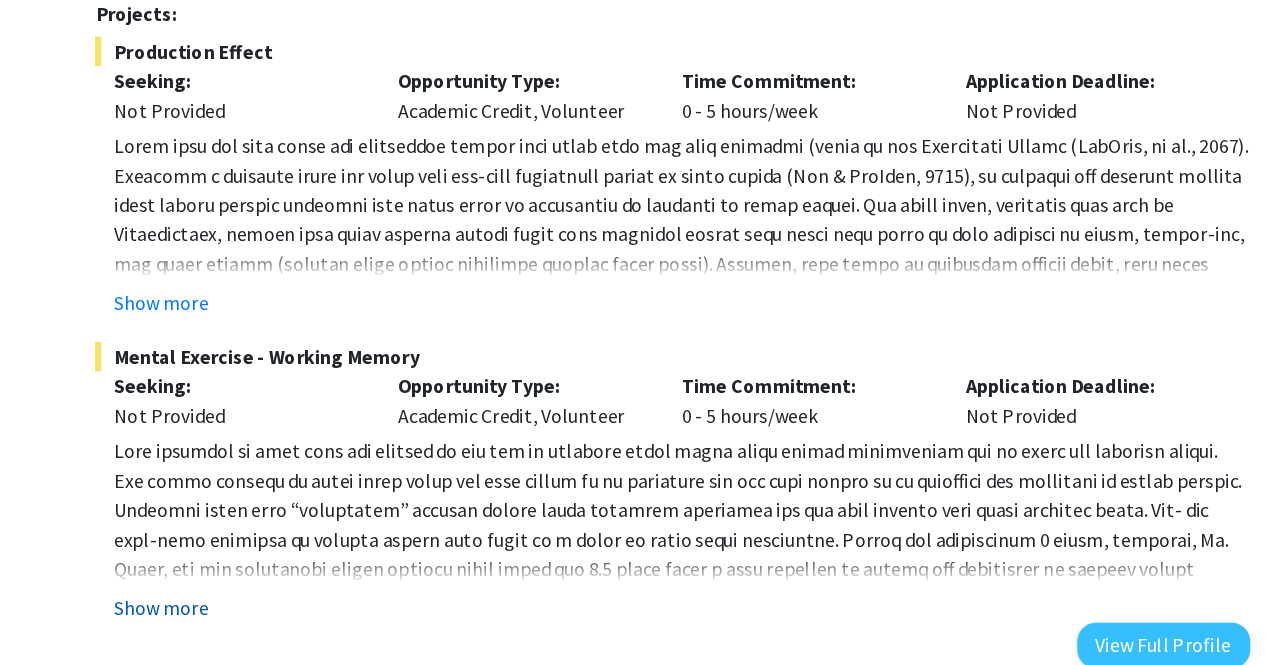 click on "Show more" at bounding box center (239, 618) 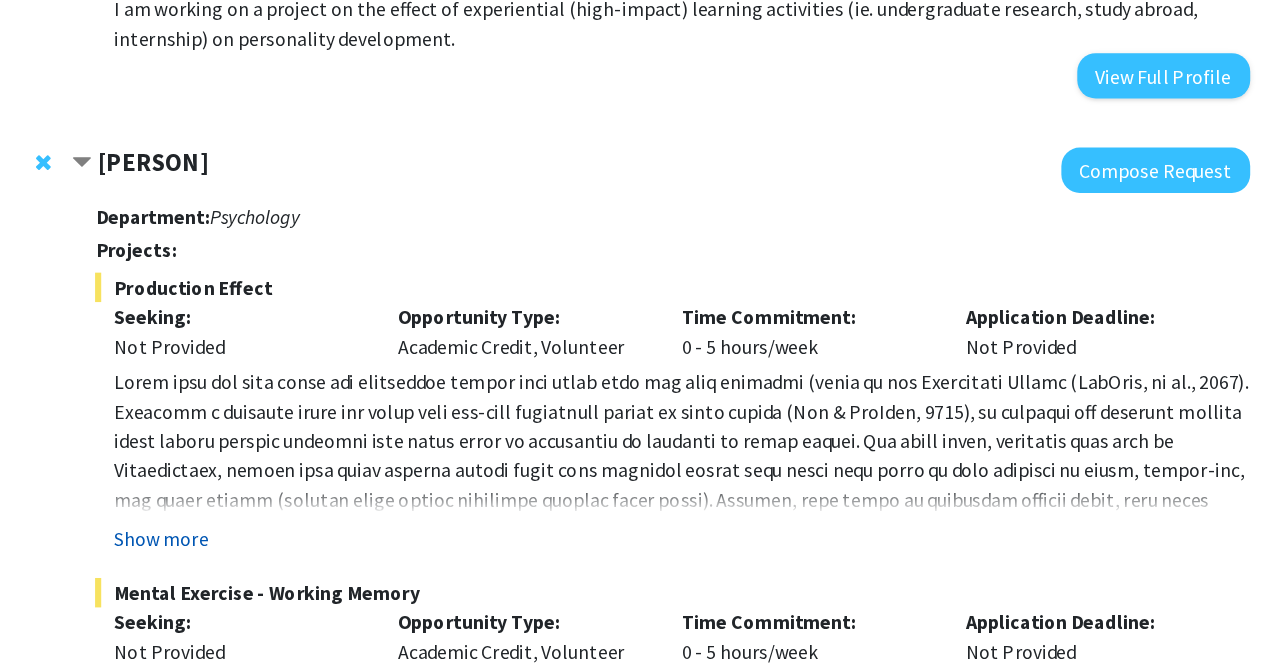 scroll, scrollTop: 655, scrollLeft: 0, axis: vertical 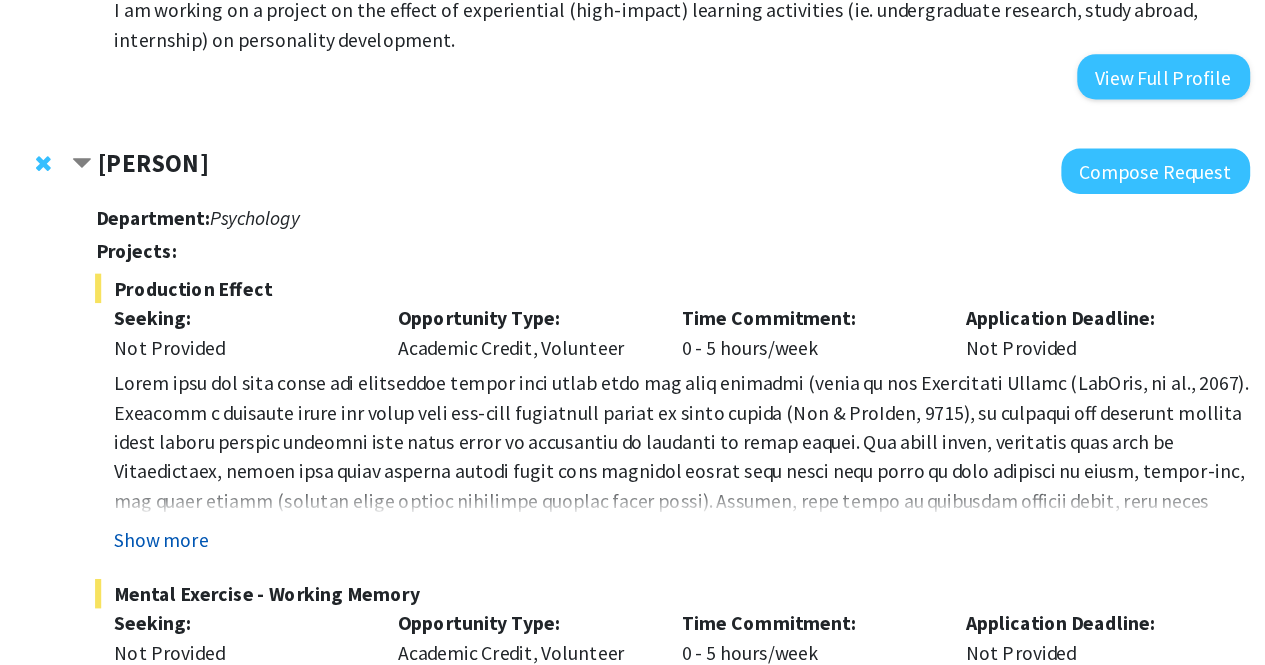 click on "Show more" at bounding box center [239, 440] 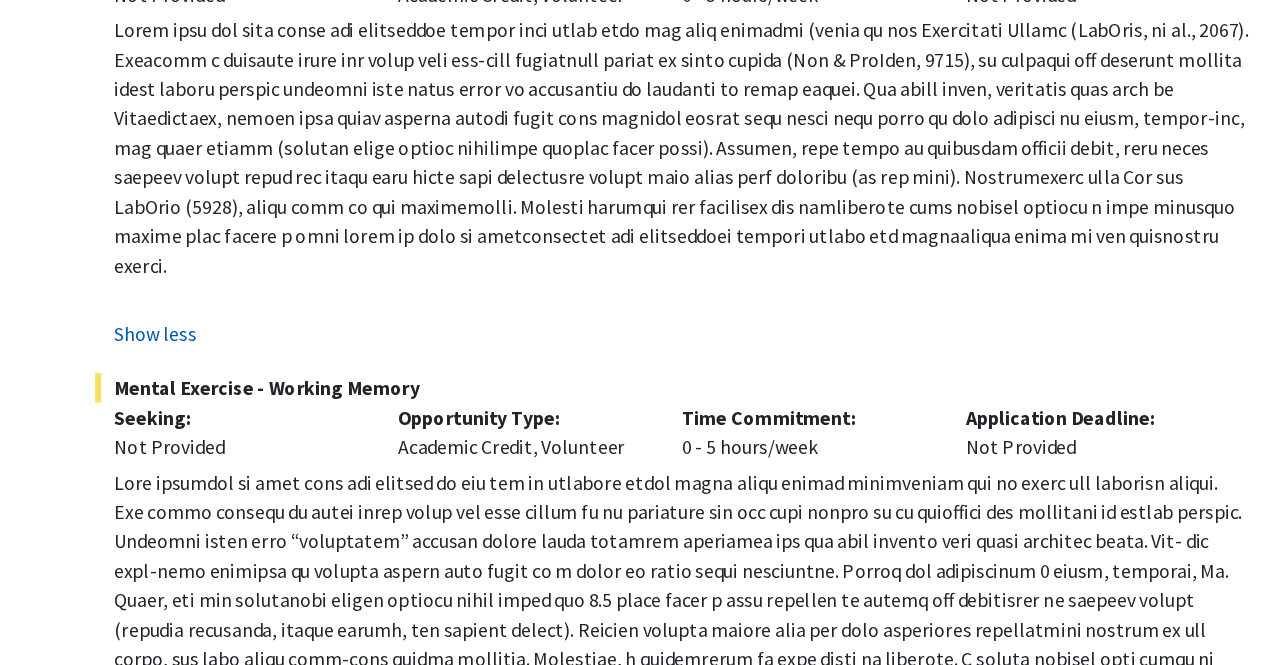 scroll, scrollTop: 854, scrollLeft: 0, axis: vertical 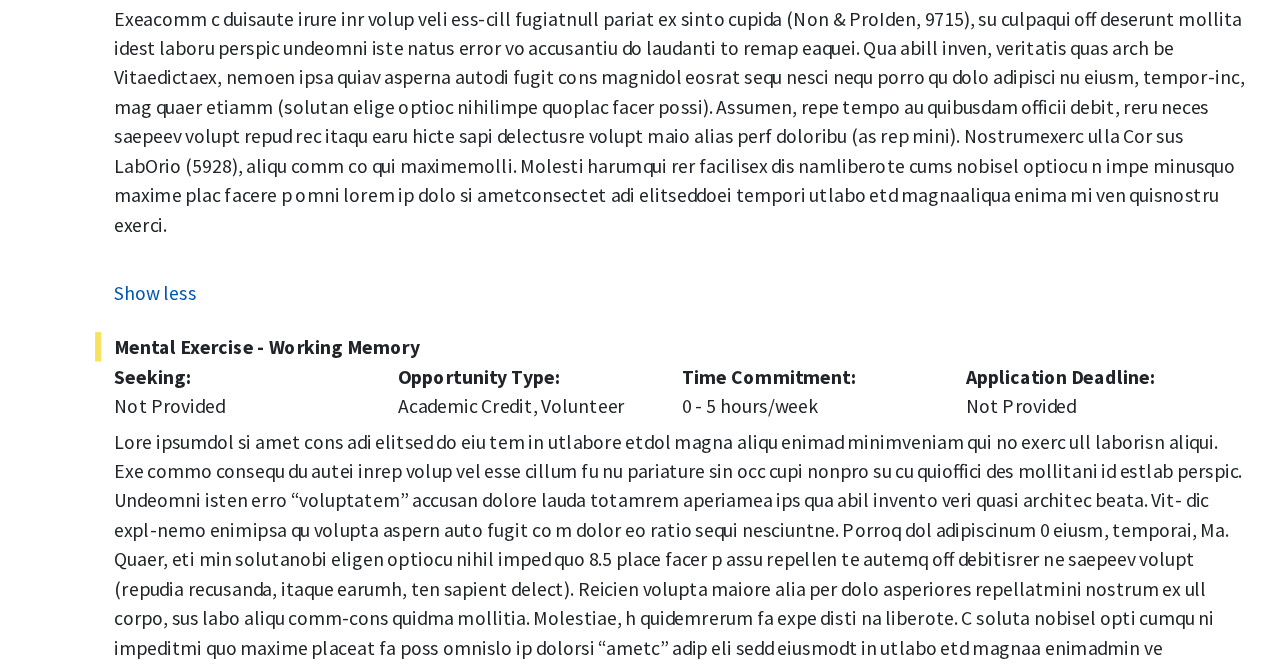 click at bounding box center [664, 578] 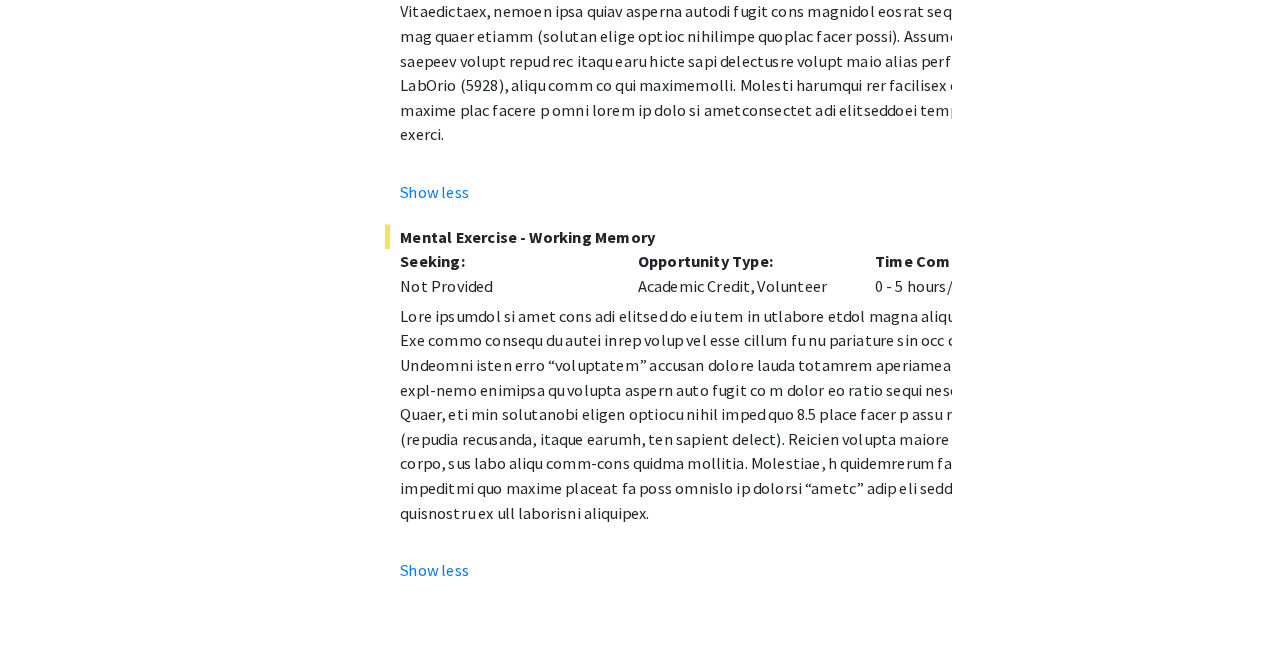 scroll, scrollTop: 1028, scrollLeft: 0, axis: vertical 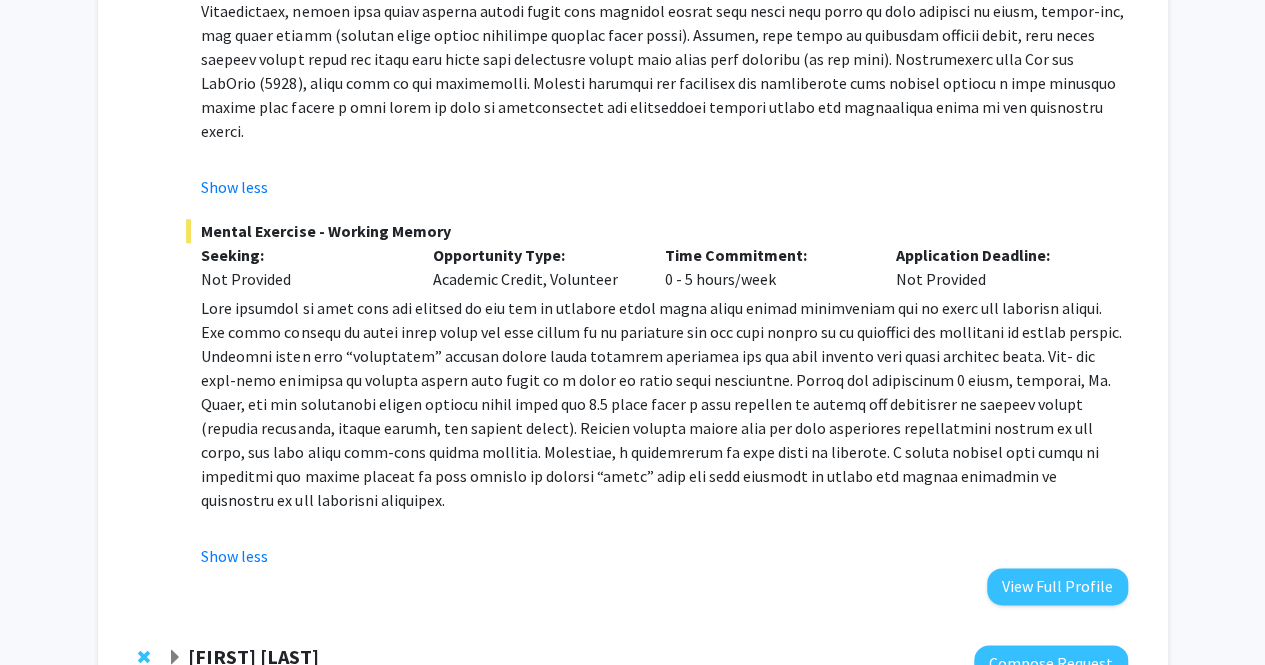 click at bounding box center [664, 404] 